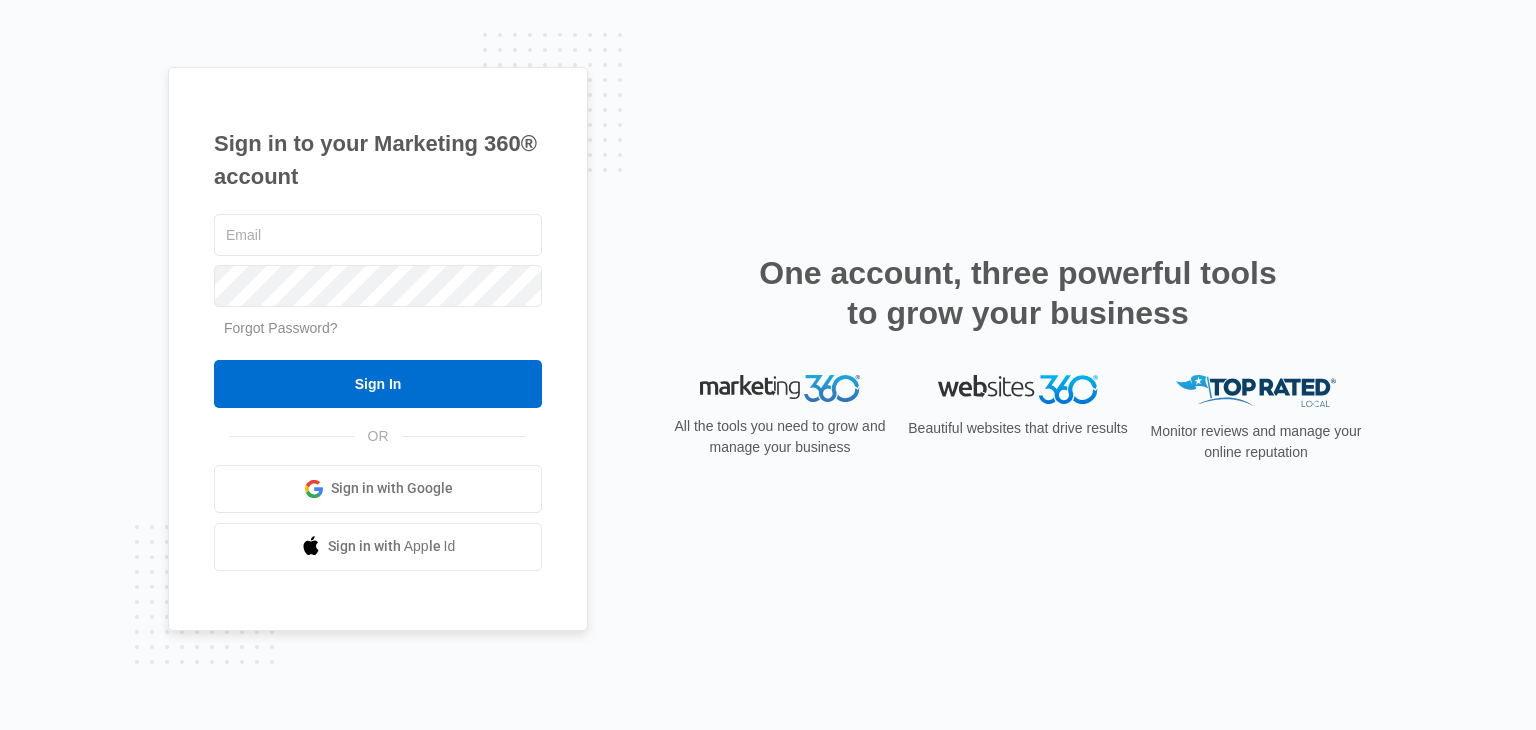 scroll, scrollTop: 0, scrollLeft: 0, axis: both 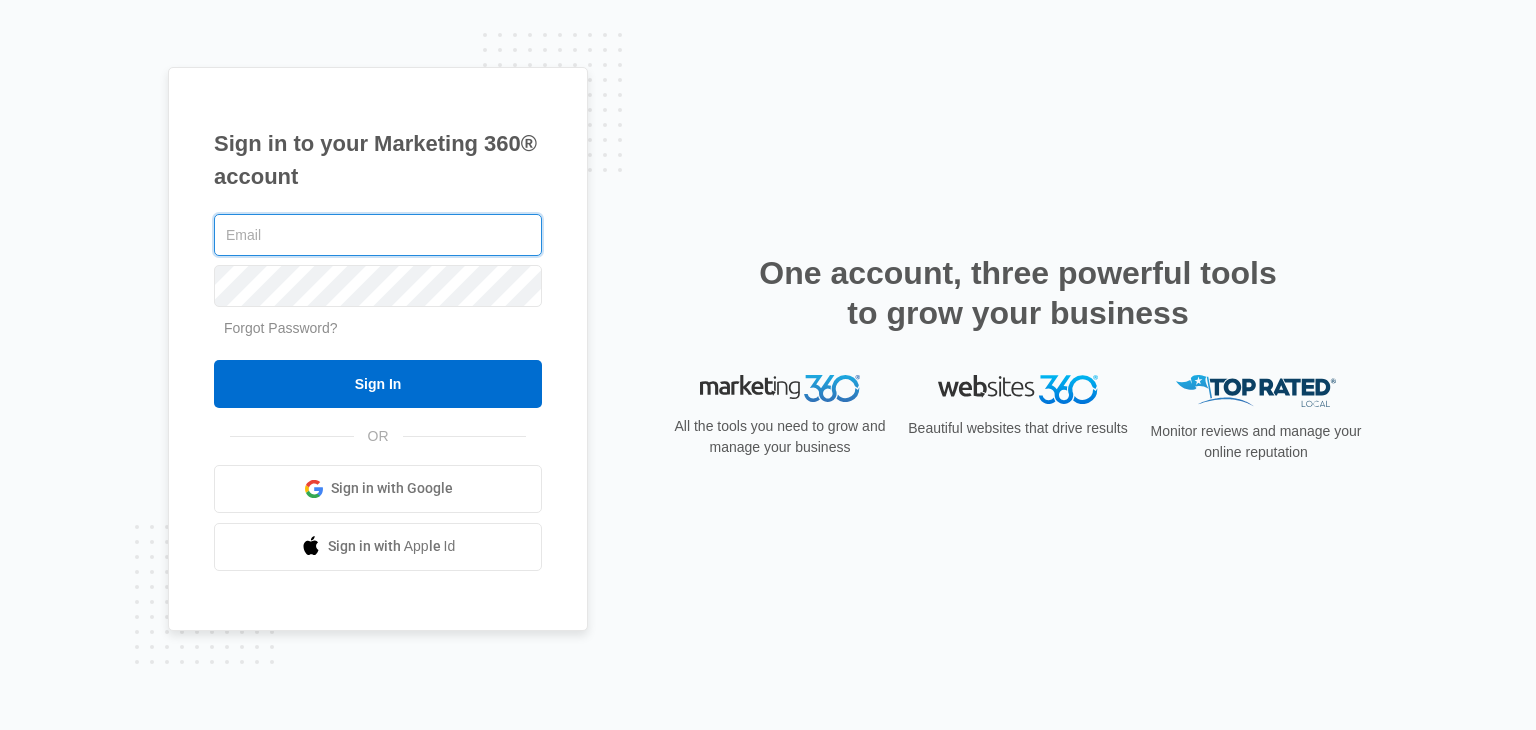 type on "Jonathan.Sessa@pga.com" 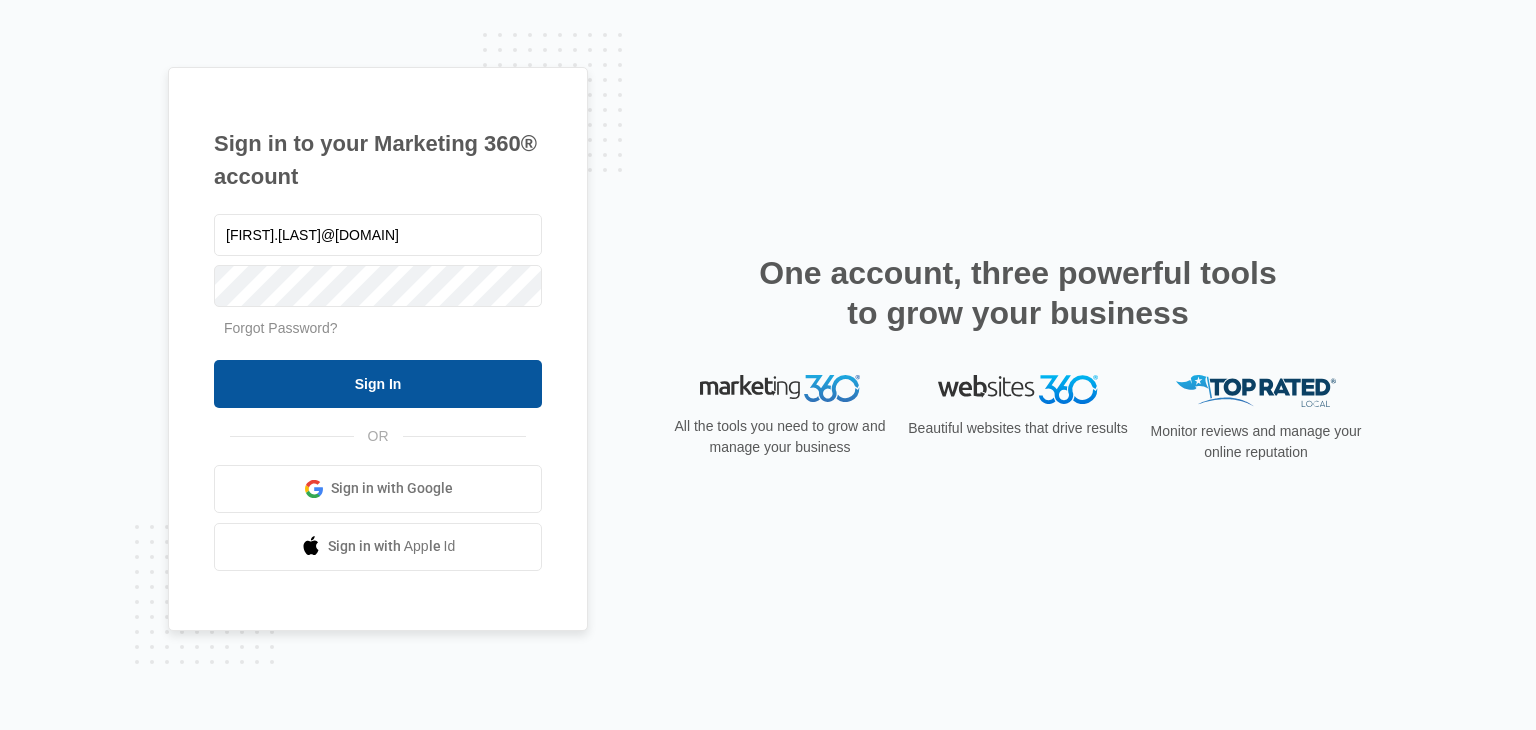 click on "Sign In" at bounding box center [378, 384] 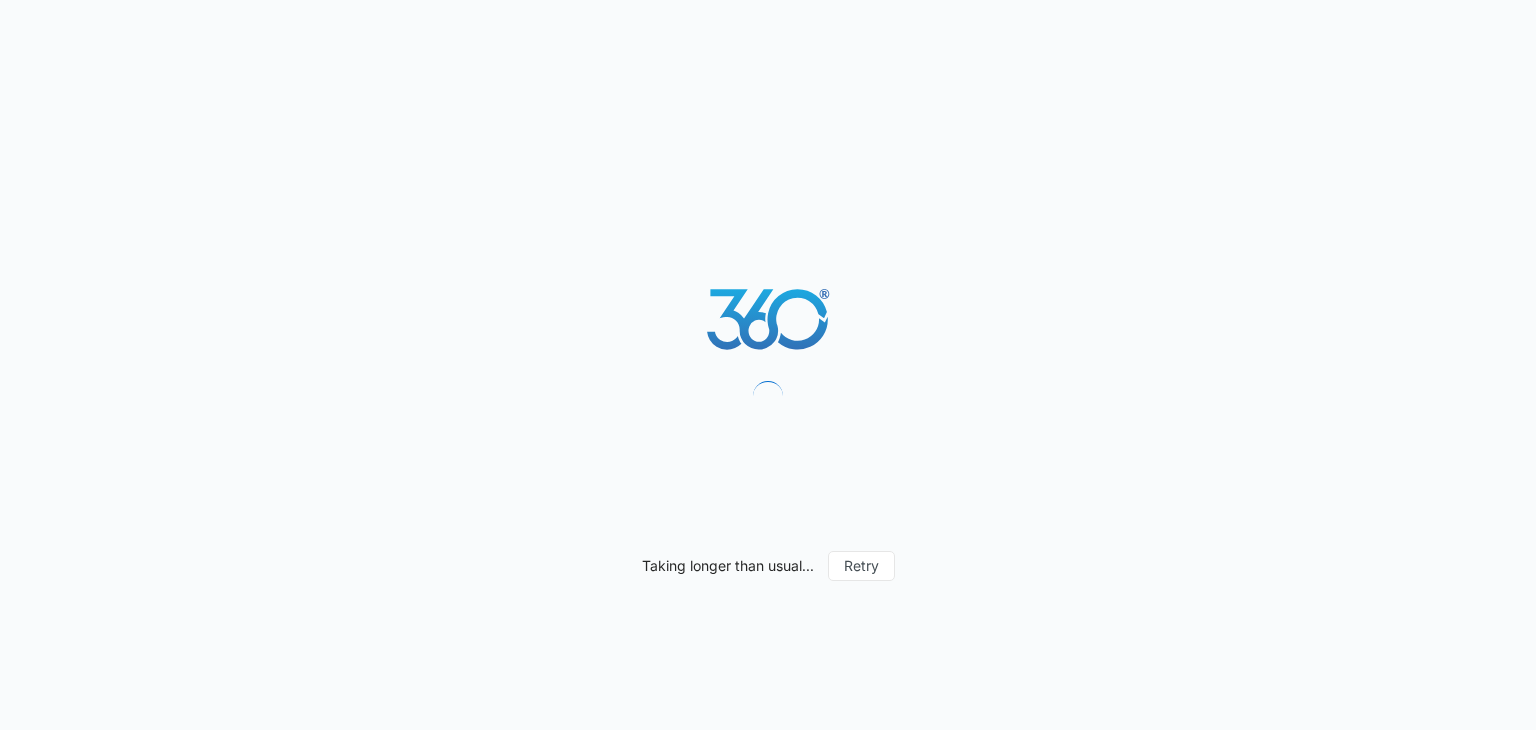scroll, scrollTop: 0, scrollLeft: 0, axis: both 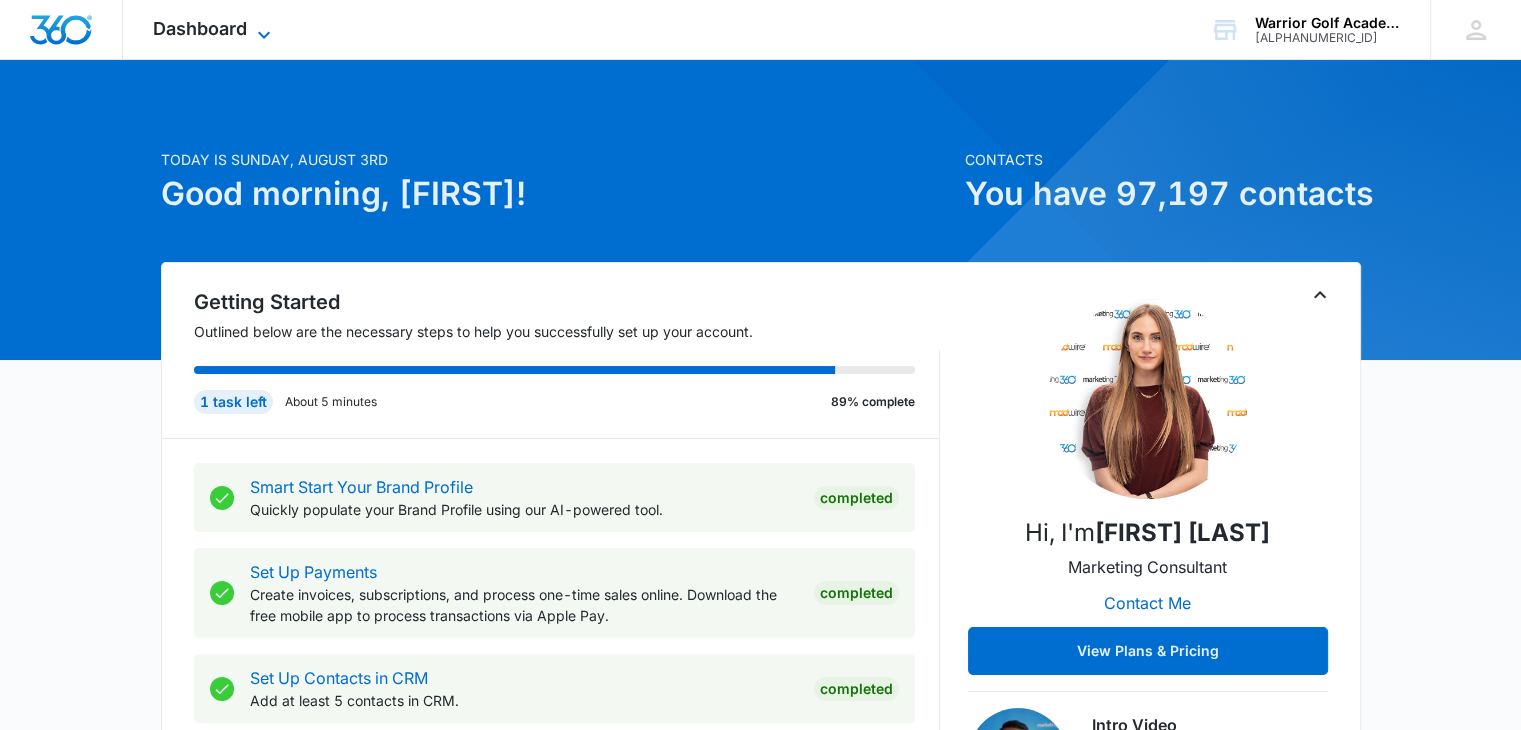 click 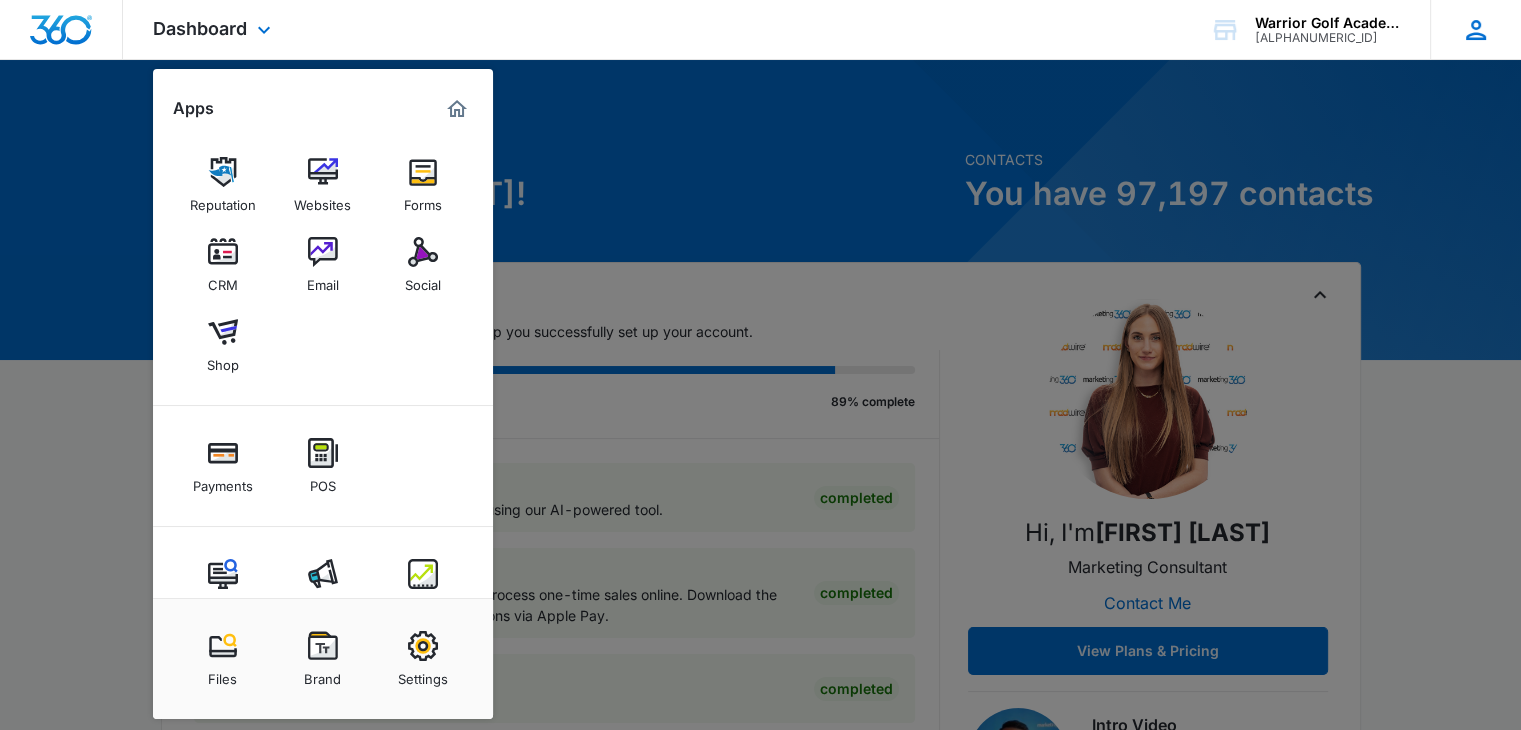 click 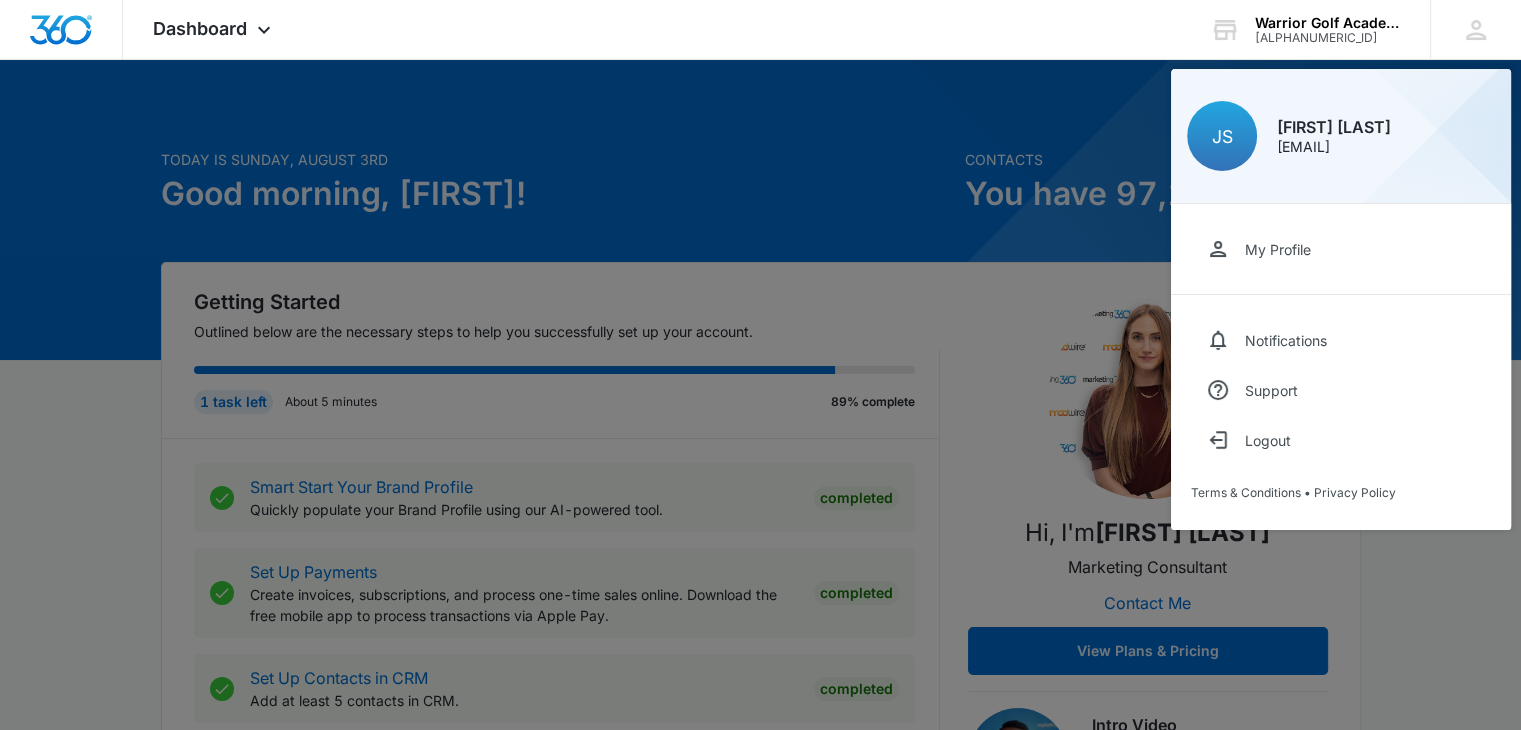 click at bounding box center [760, 365] 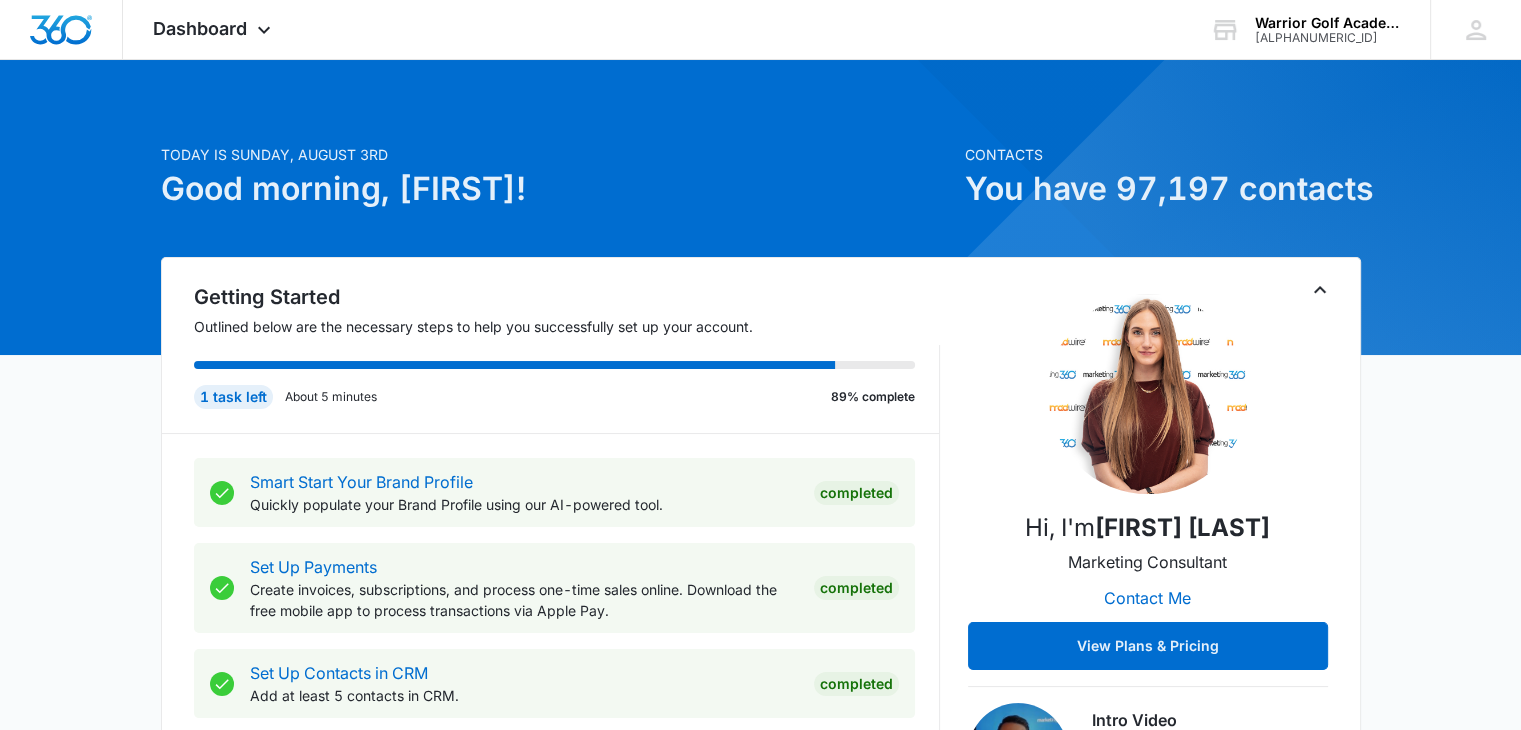 scroll, scrollTop: 0, scrollLeft: 0, axis: both 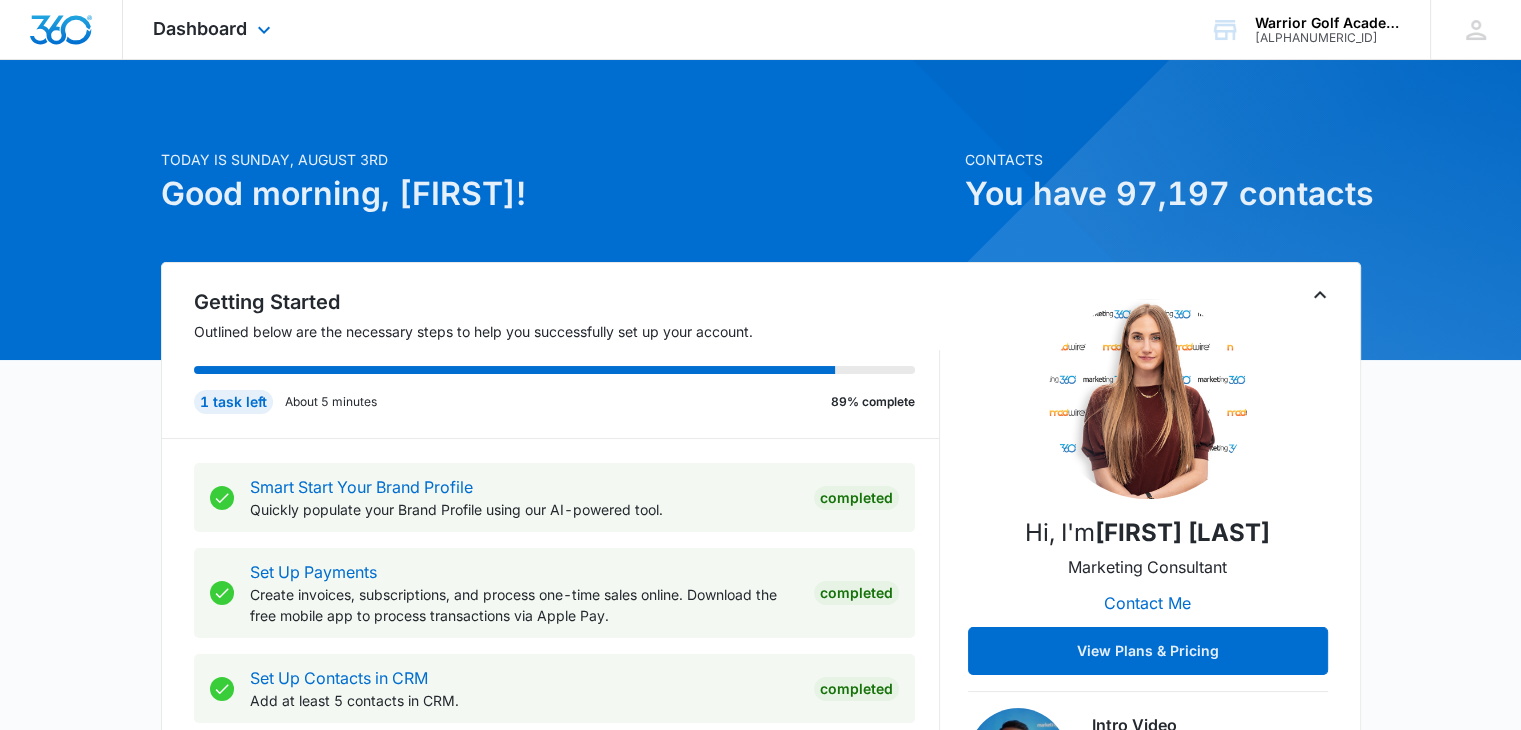 click on "Dashboard Apps Reputation Websites Forms CRM Email Social Shop Payments POS Content Ads Intelligence Files Brand Settings" at bounding box center [214, 29] 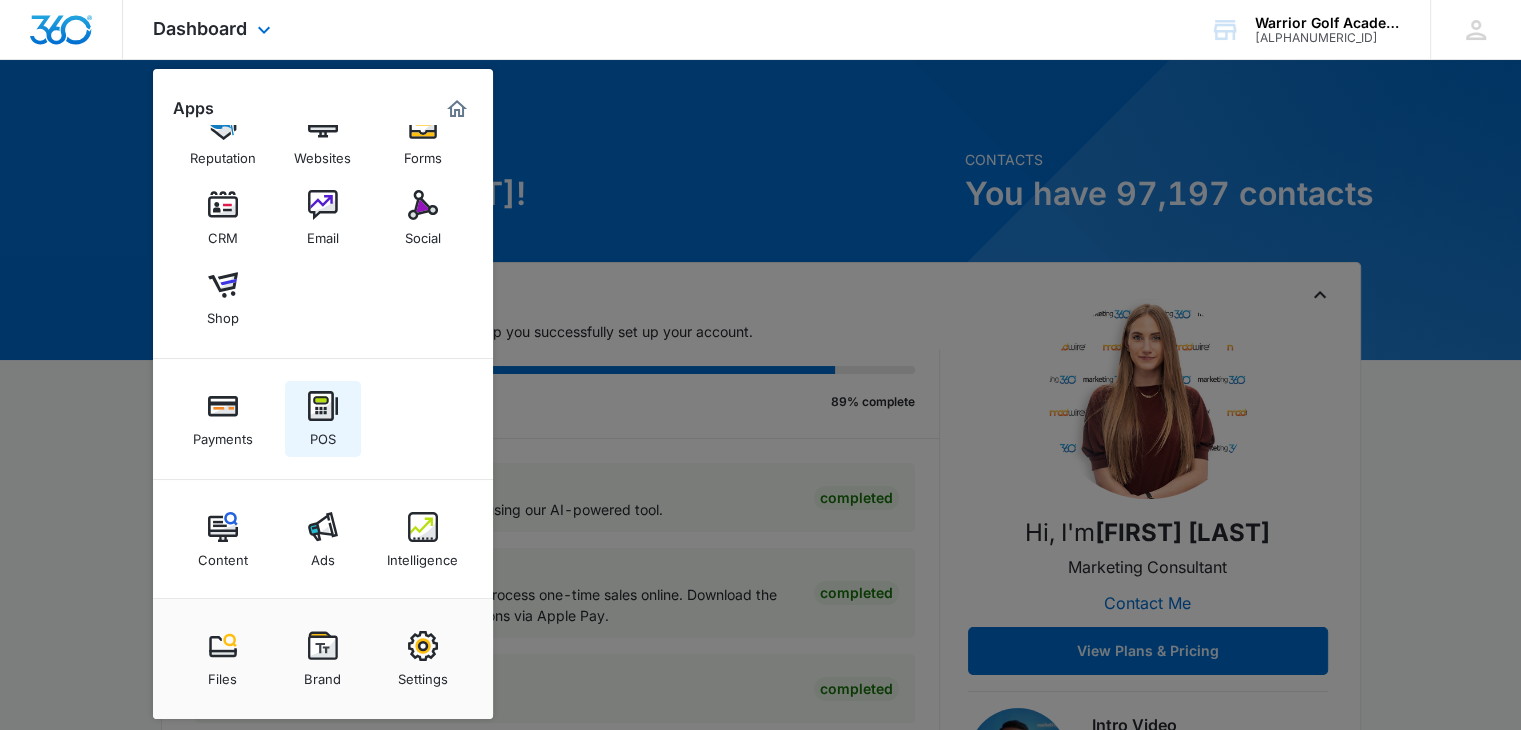 scroll, scrollTop: 49, scrollLeft: 0, axis: vertical 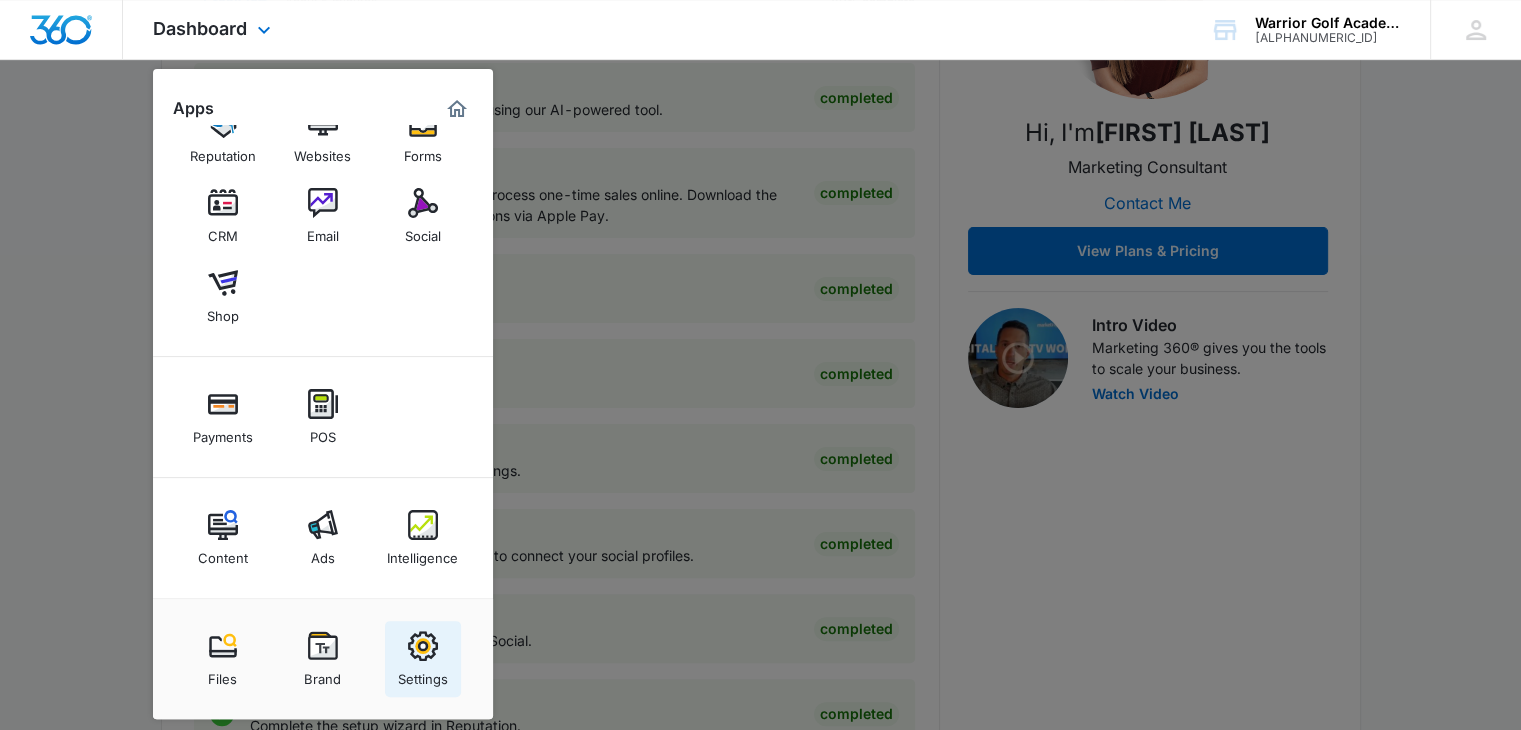 click on "Settings" at bounding box center (423, 659) 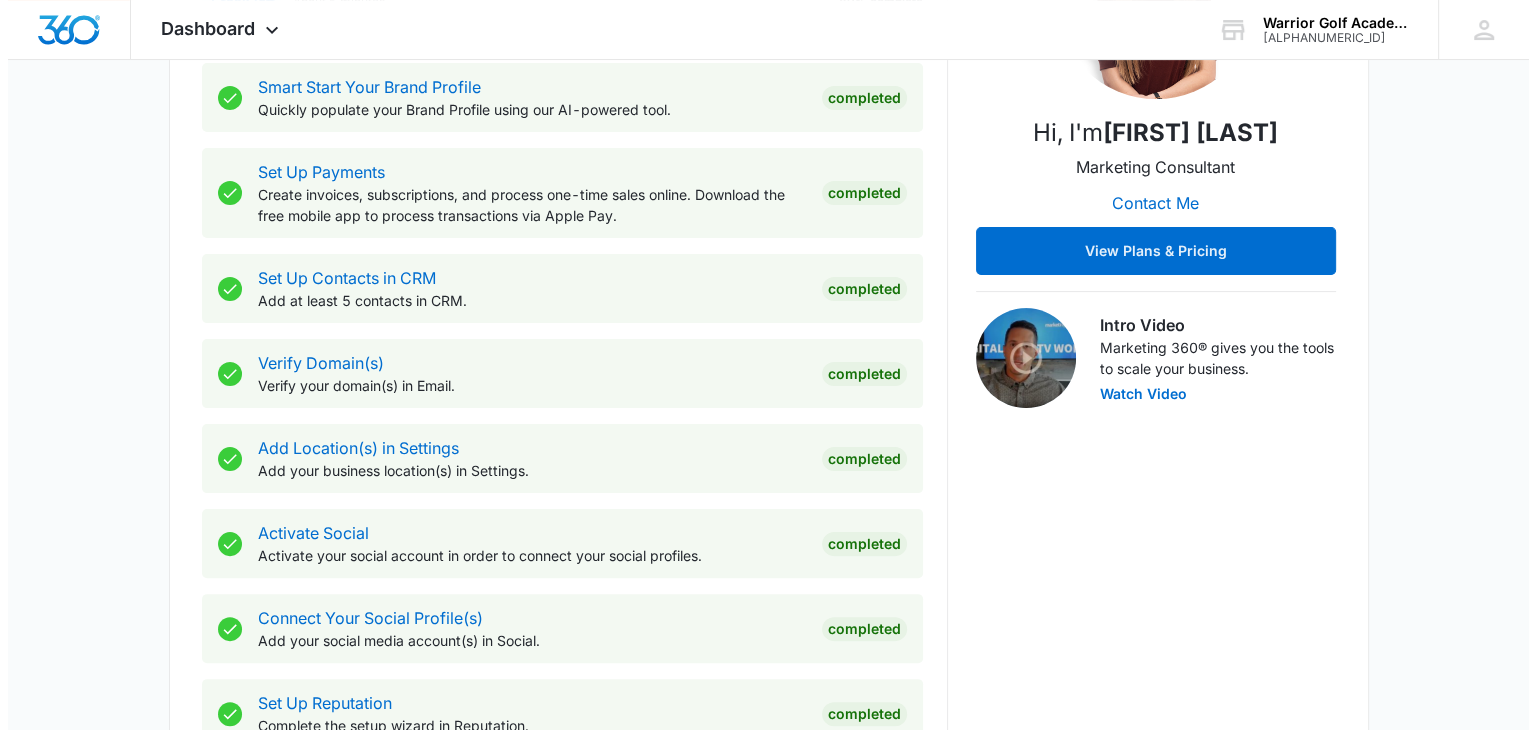 scroll, scrollTop: 0, scrollLeft: 0, axis: both 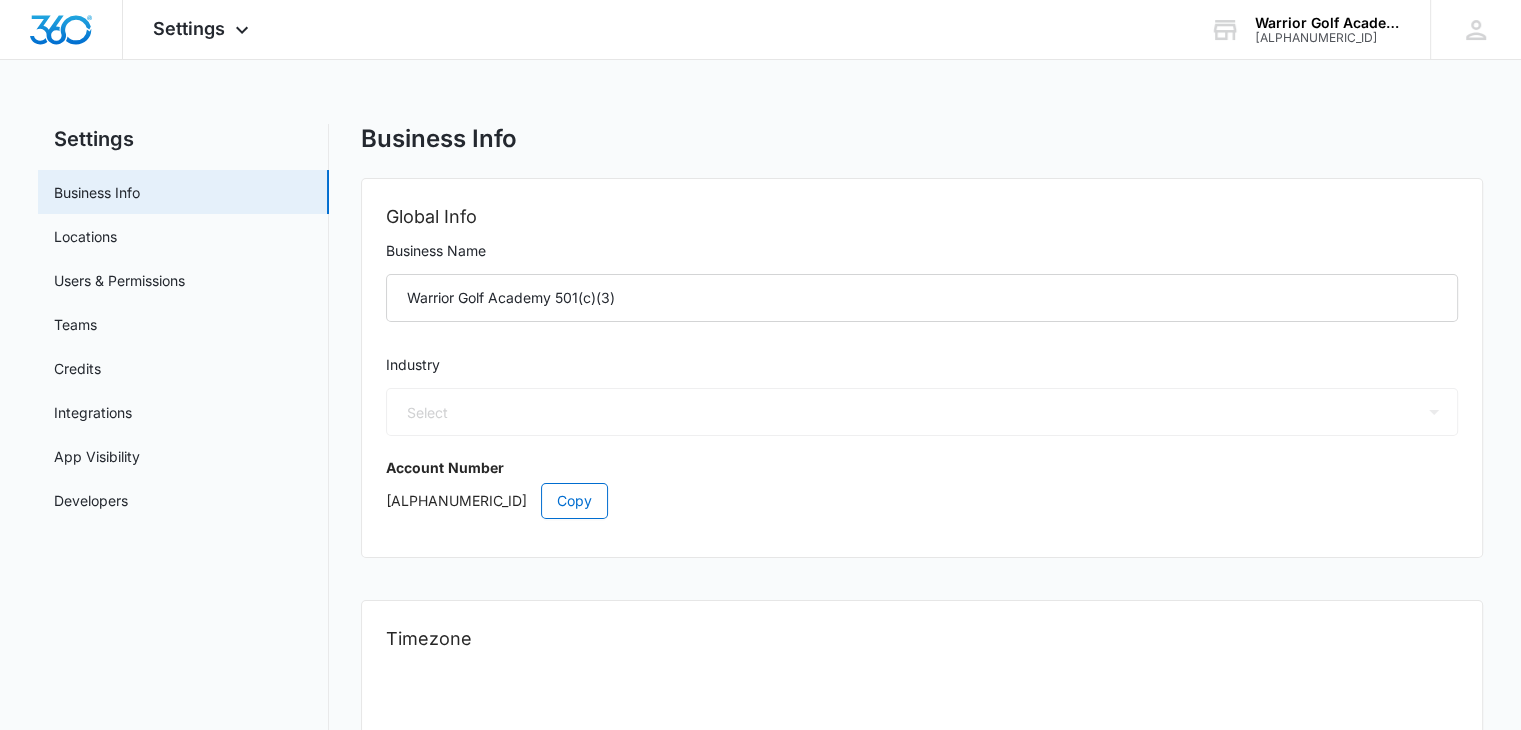 select on "52" 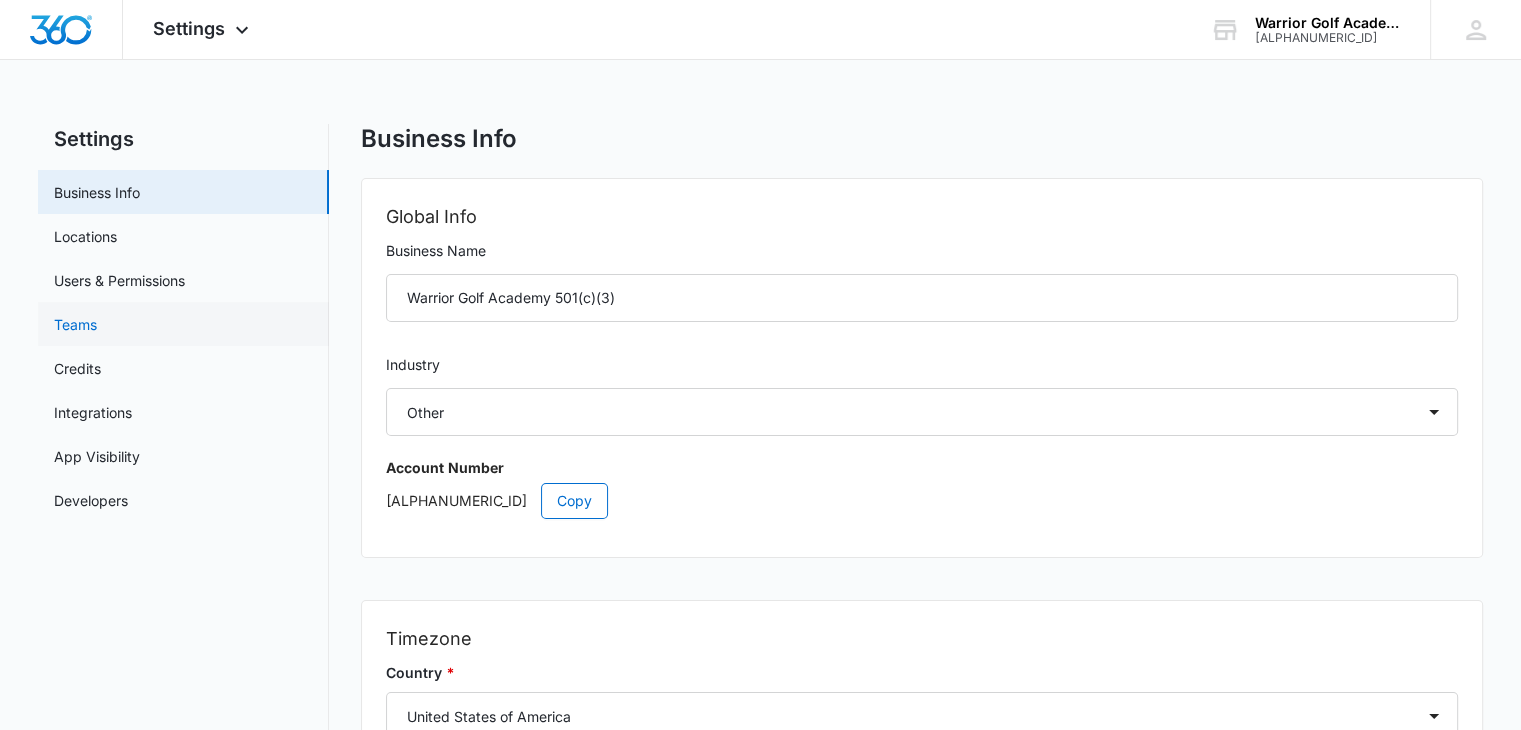 click on "Teams" at bounding box center [75, 324] 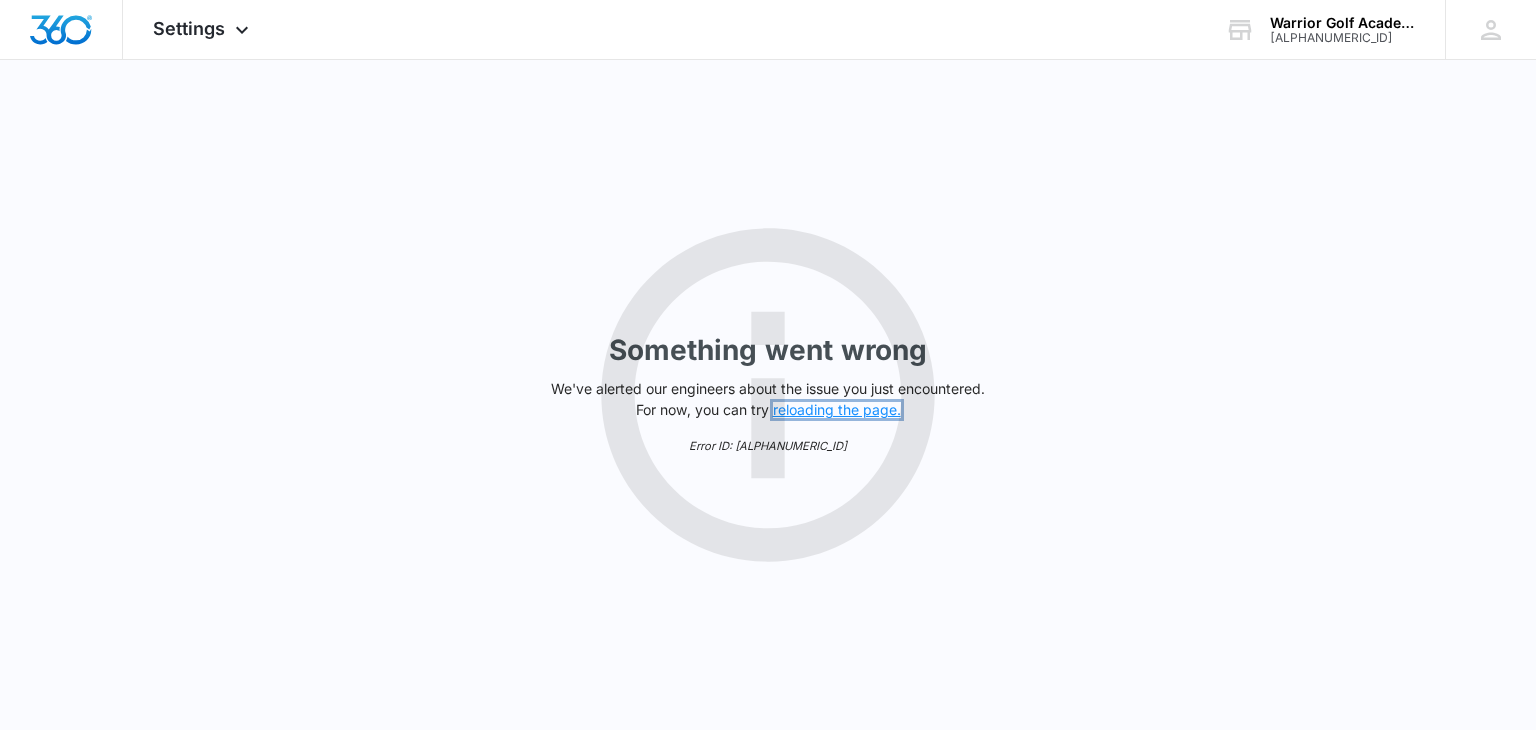 click on "reloading the page." at bounding box center (837, 410) 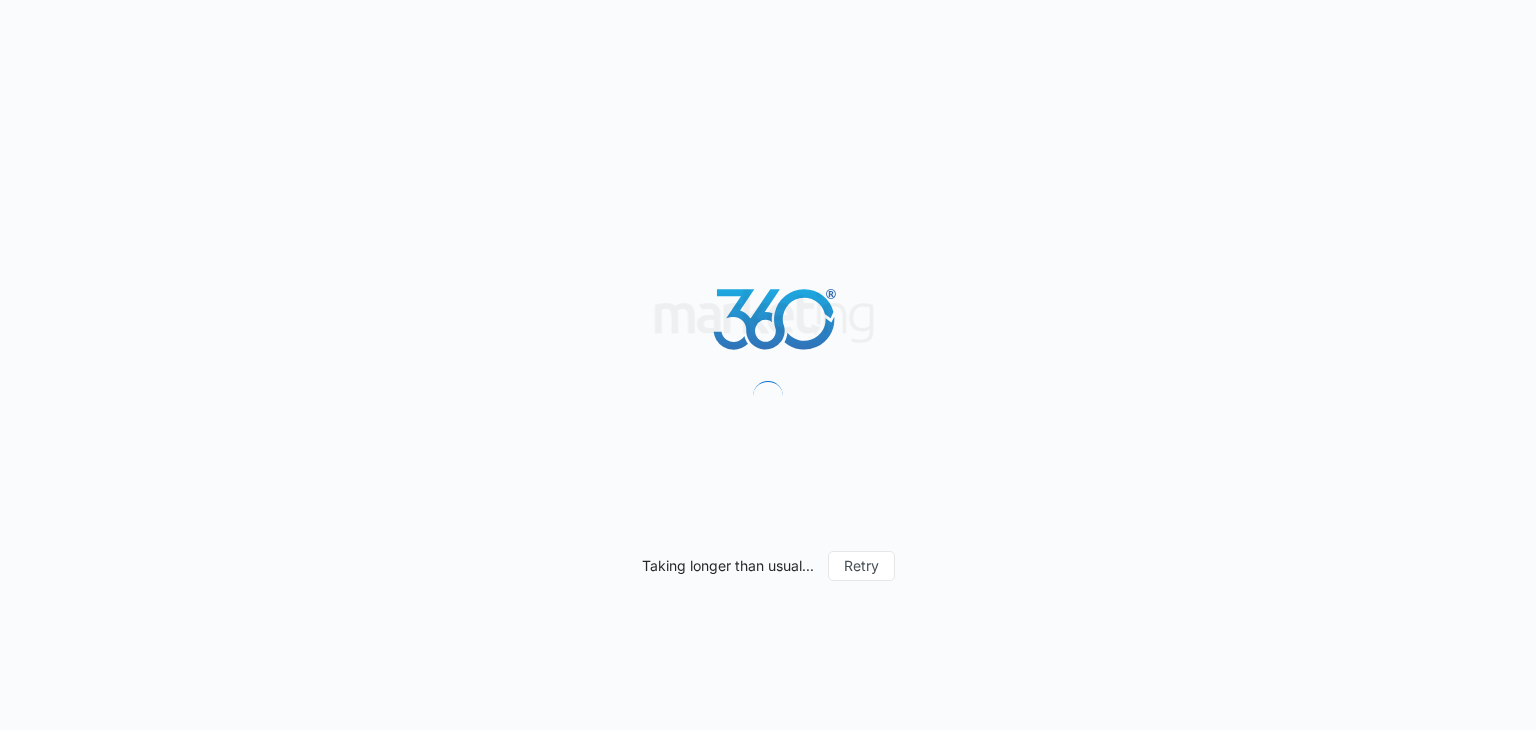 scroll, scrollTop: 0, scrollLeft: 0, axis: both 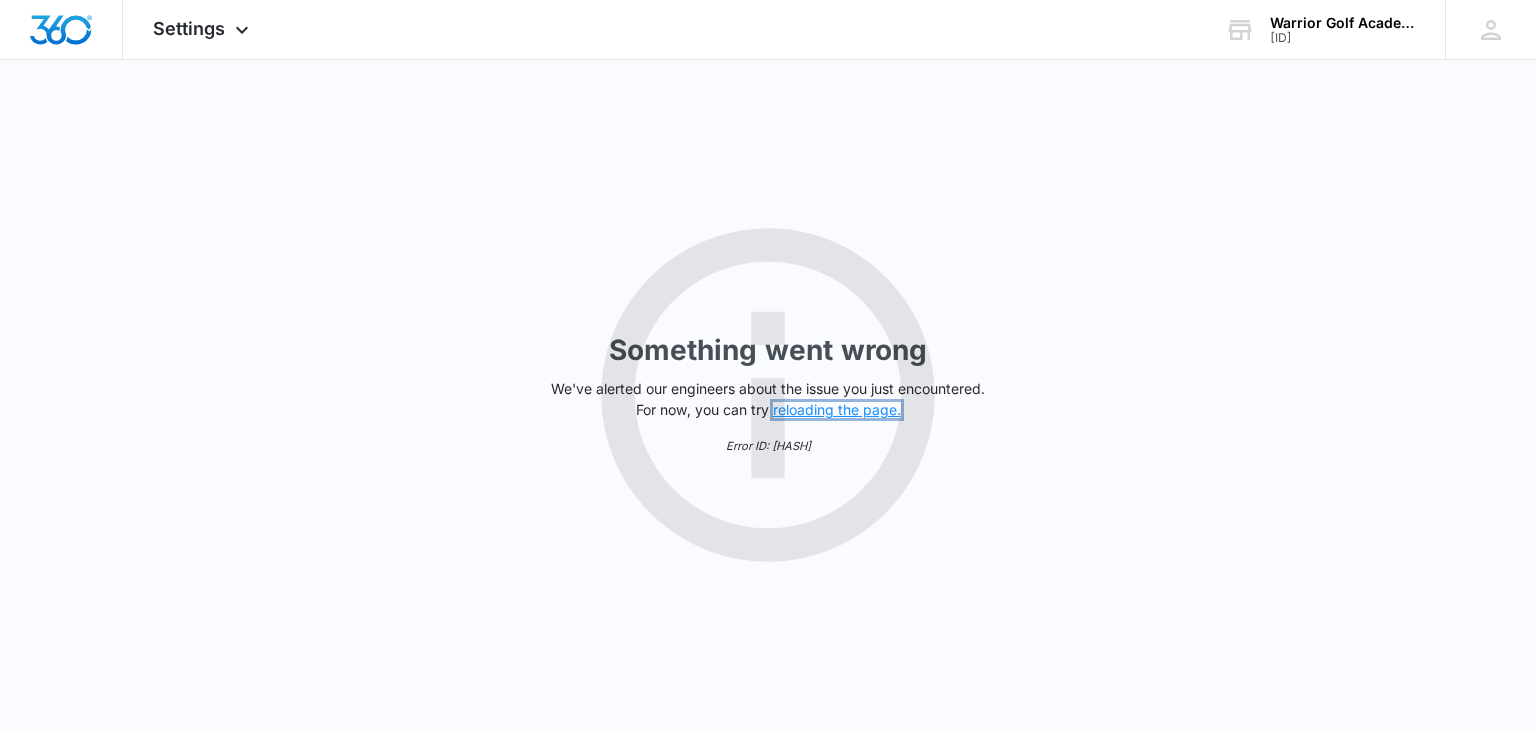 click on "reloading the page." at bounding box center (837, 410) 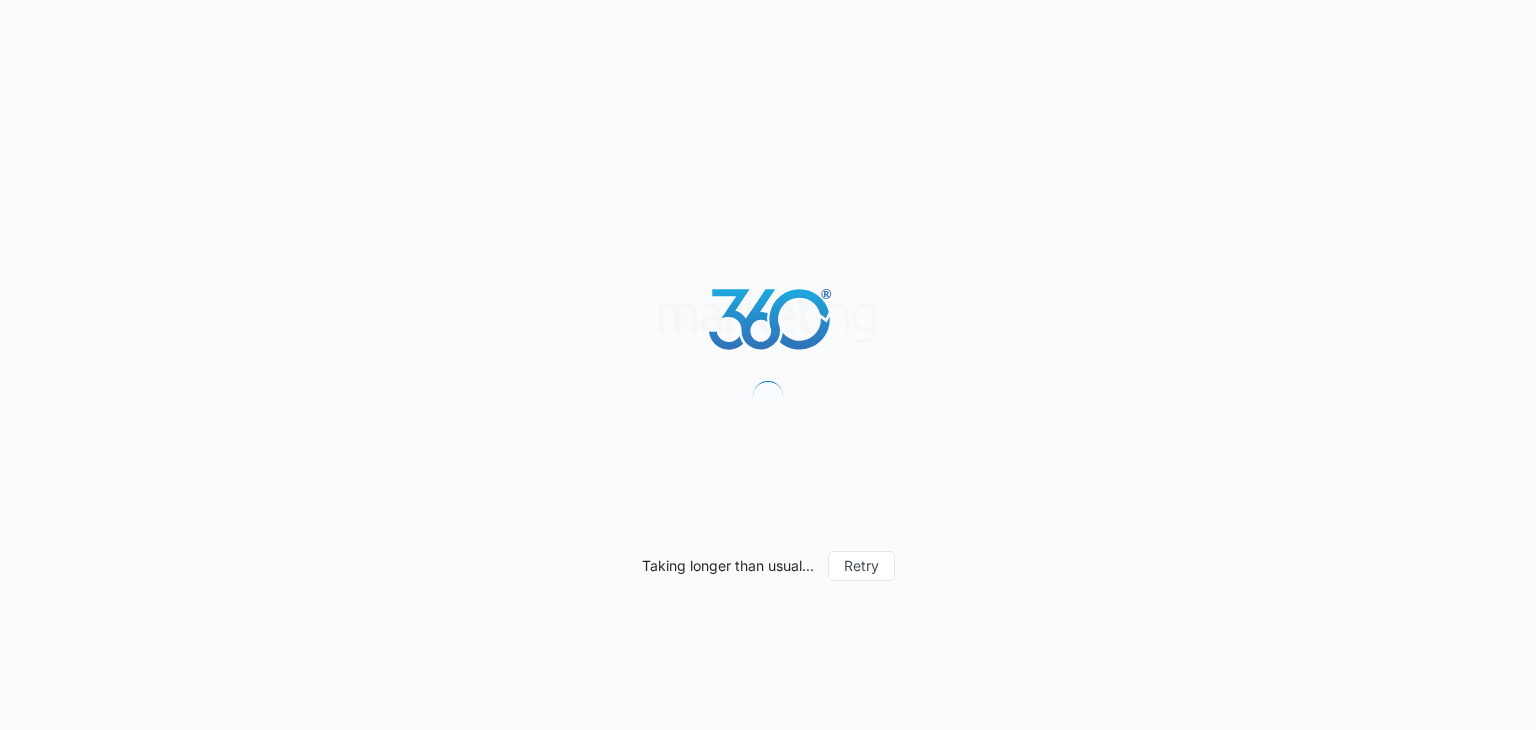 scroll, scrollTop: 0, scrollLeft: 0, axis: both 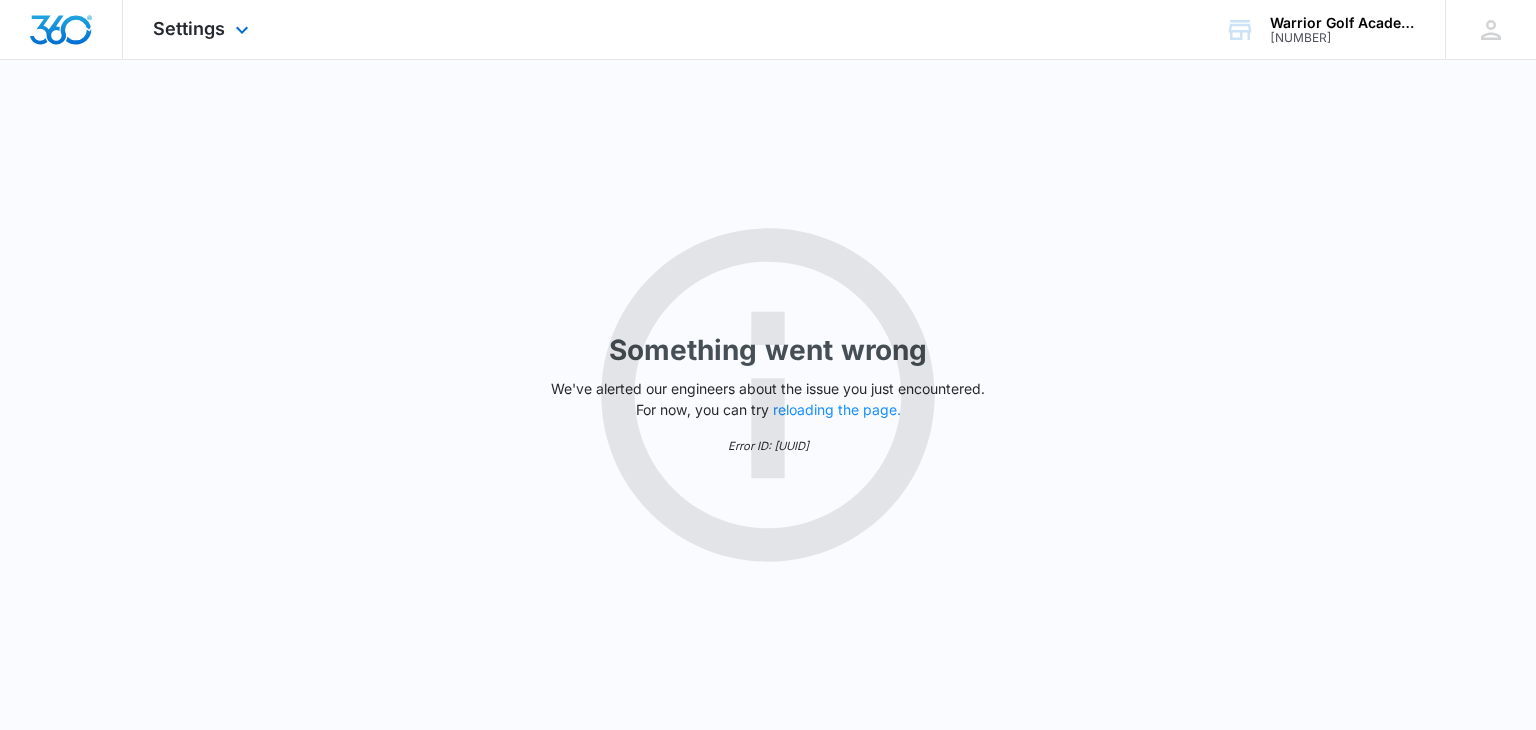 click on "Settings Apps Reputation Websites Forms CRM Email Social Shop Payments POS Content Ads Intelligence Files Brand Settings" at bounding box center [203, 29] 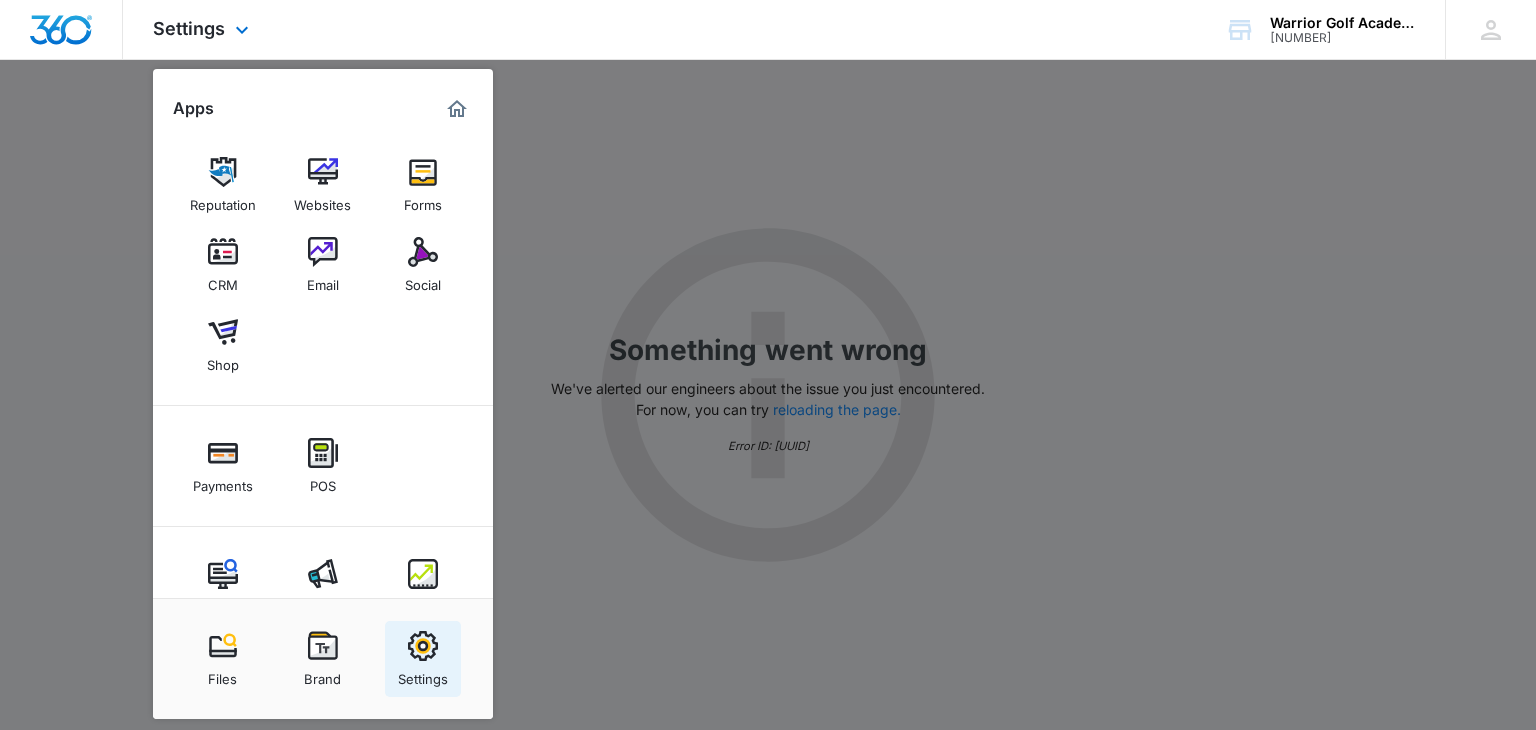 click on "Settings" at bounding box center (423, 659) 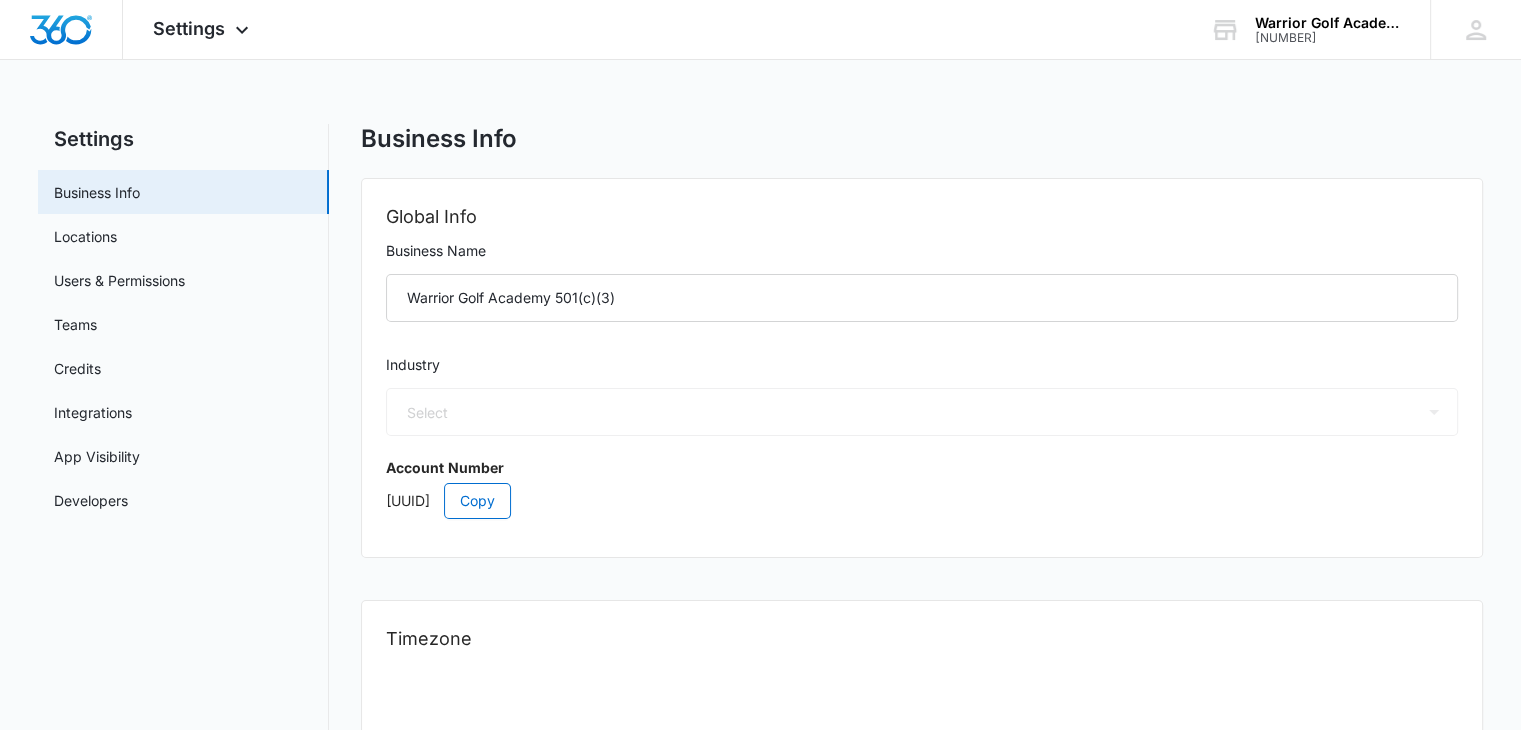 select on "US" 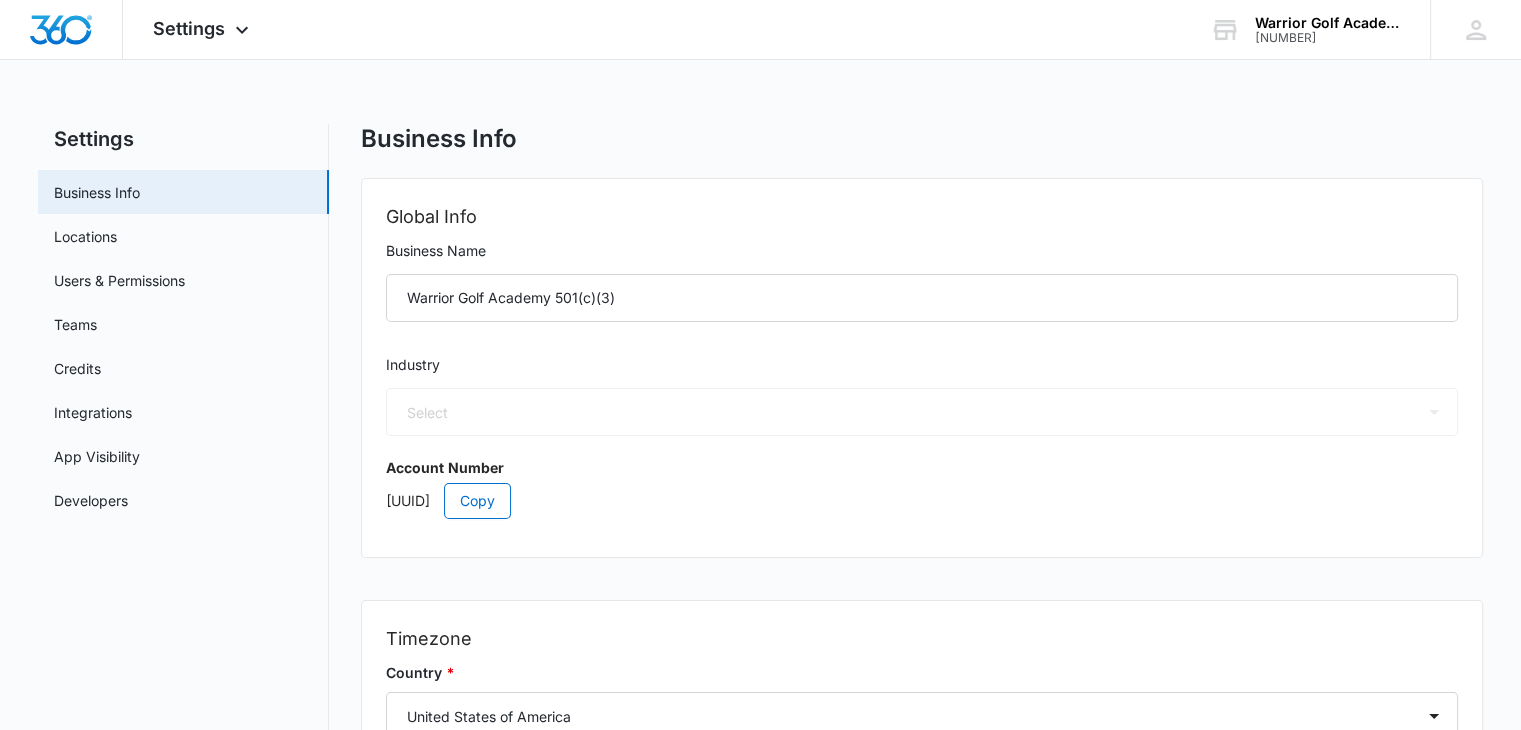 select on "52" 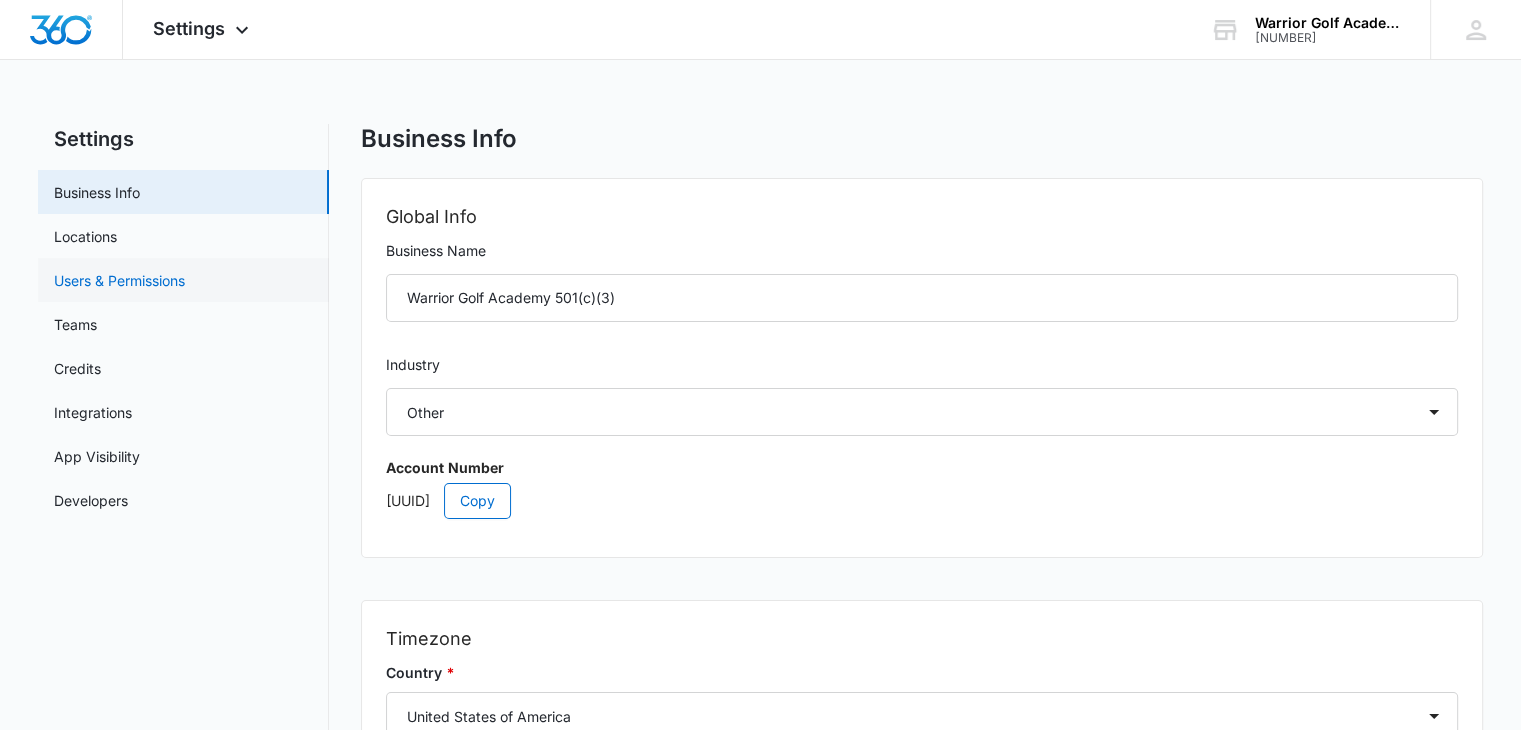 click on "Users & Permissions" at bounding box center [119, 280] 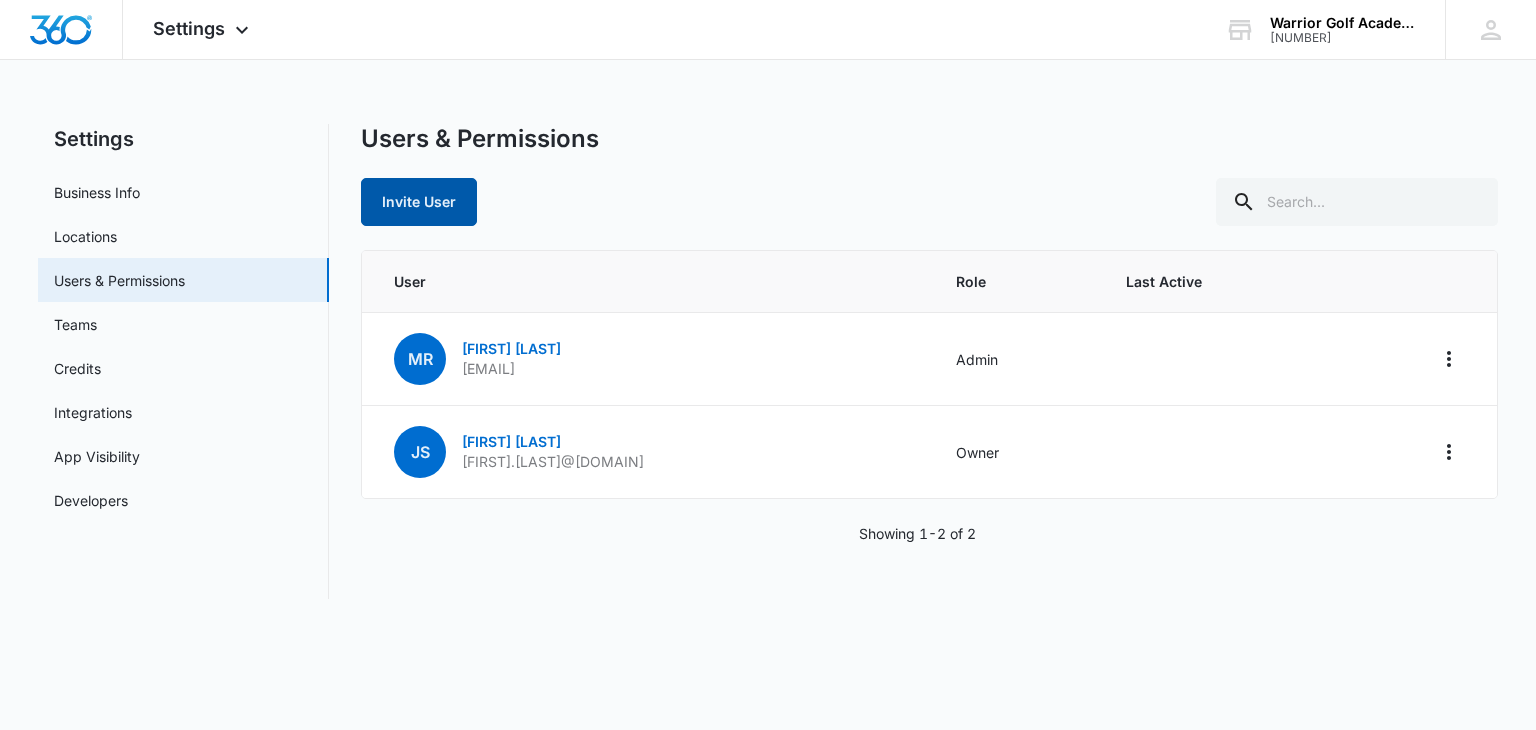 click on "Invite User" at bounding box center (419, 202) 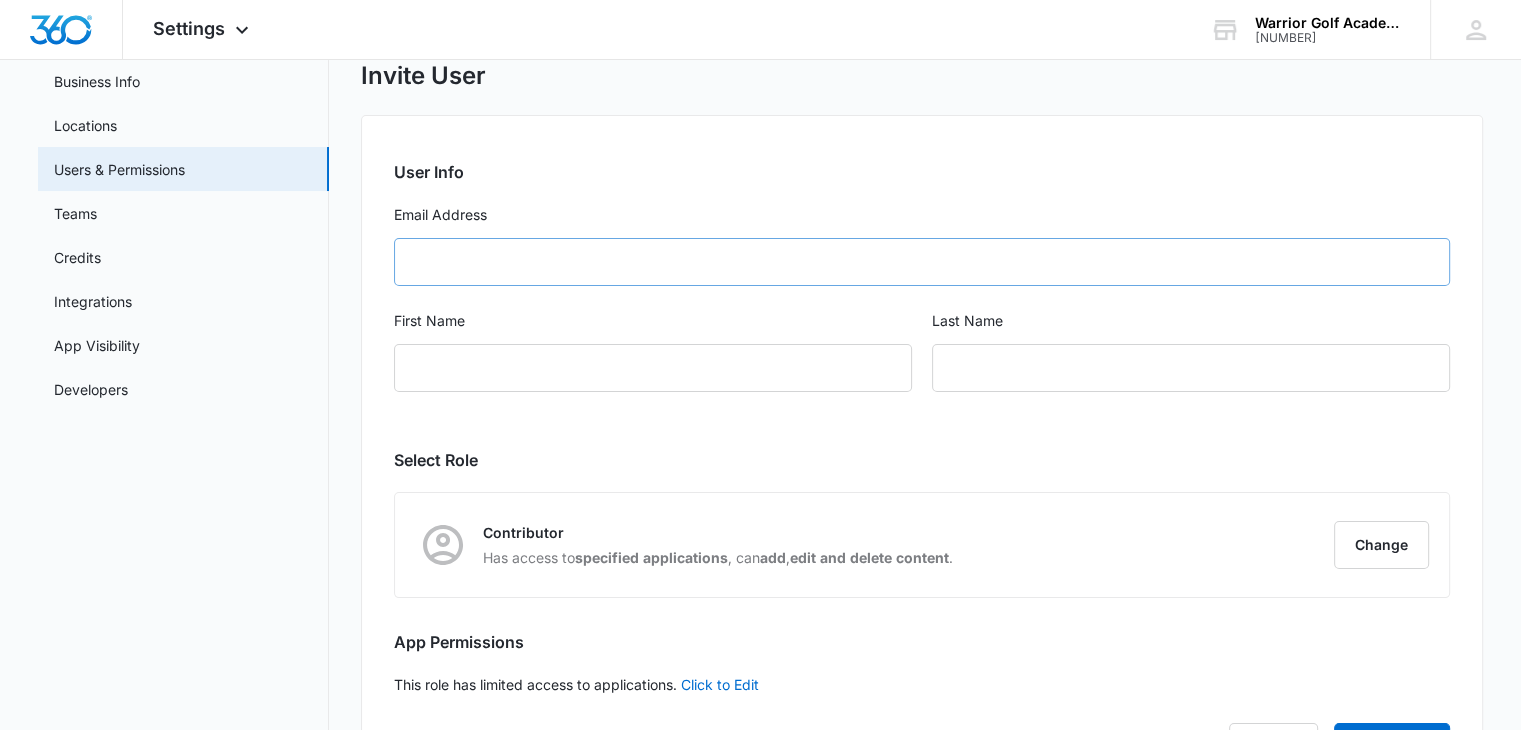 scroll, scrollTop: 108, scrollLeft: 0, axis: vertical 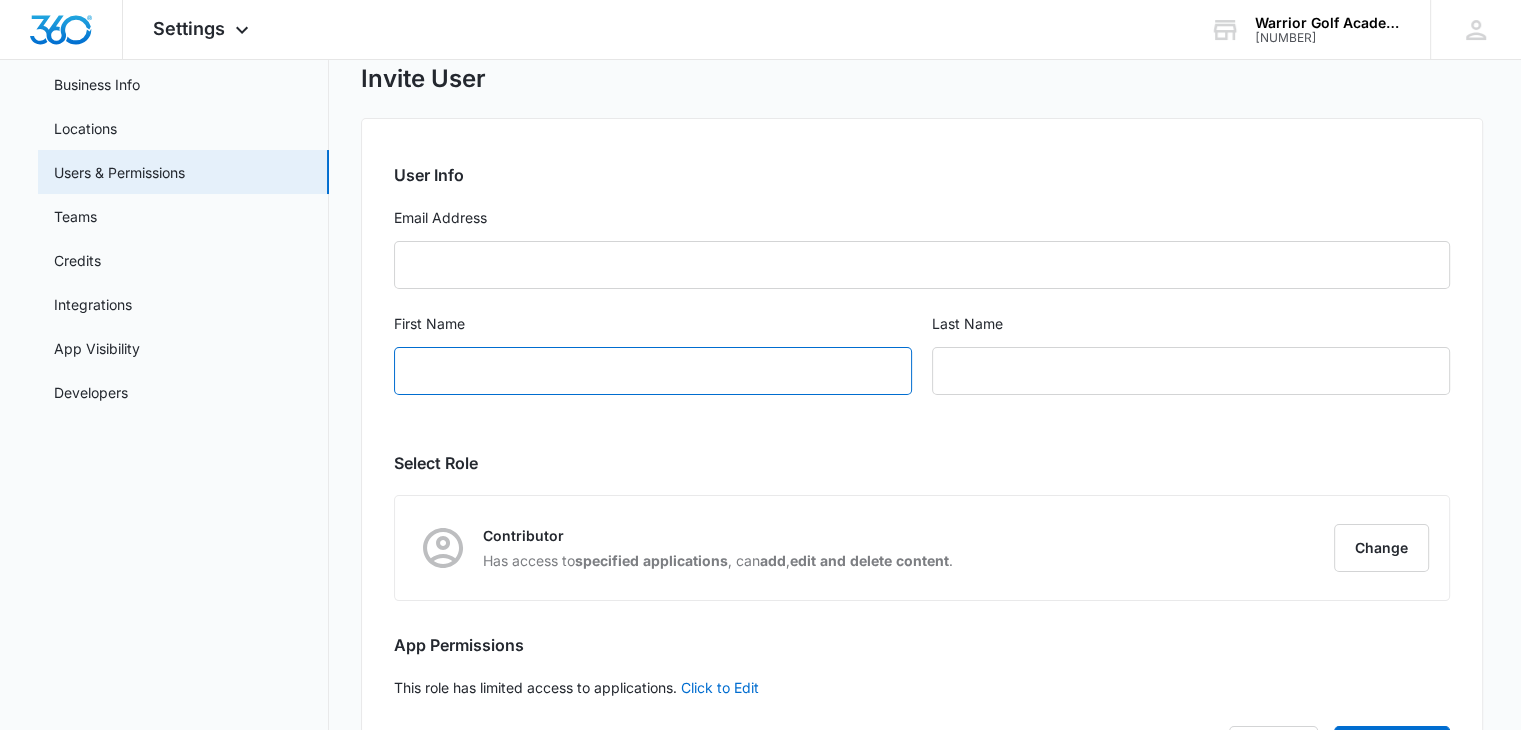 click on "First Name" at bounding box center (653, 371) 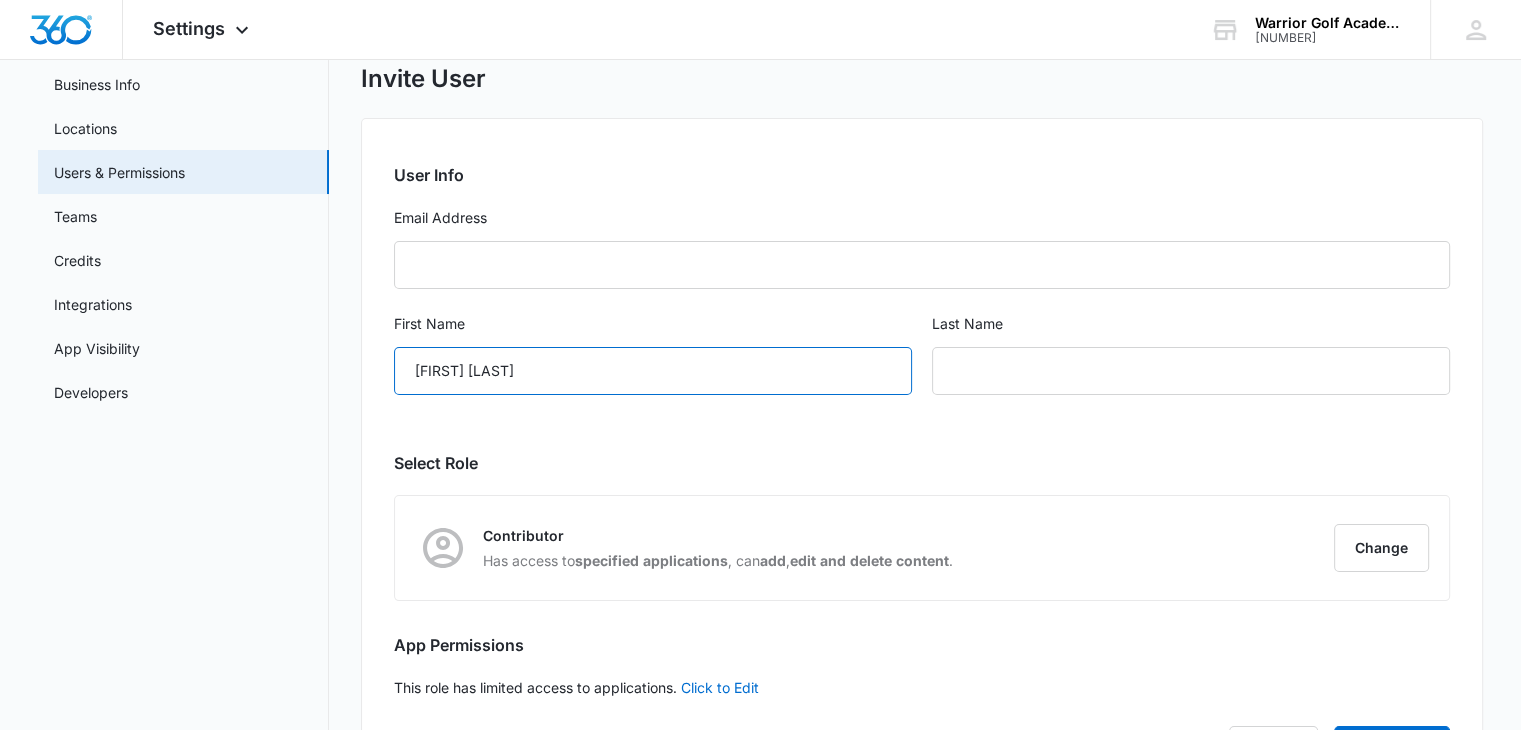 type on "Mark M" 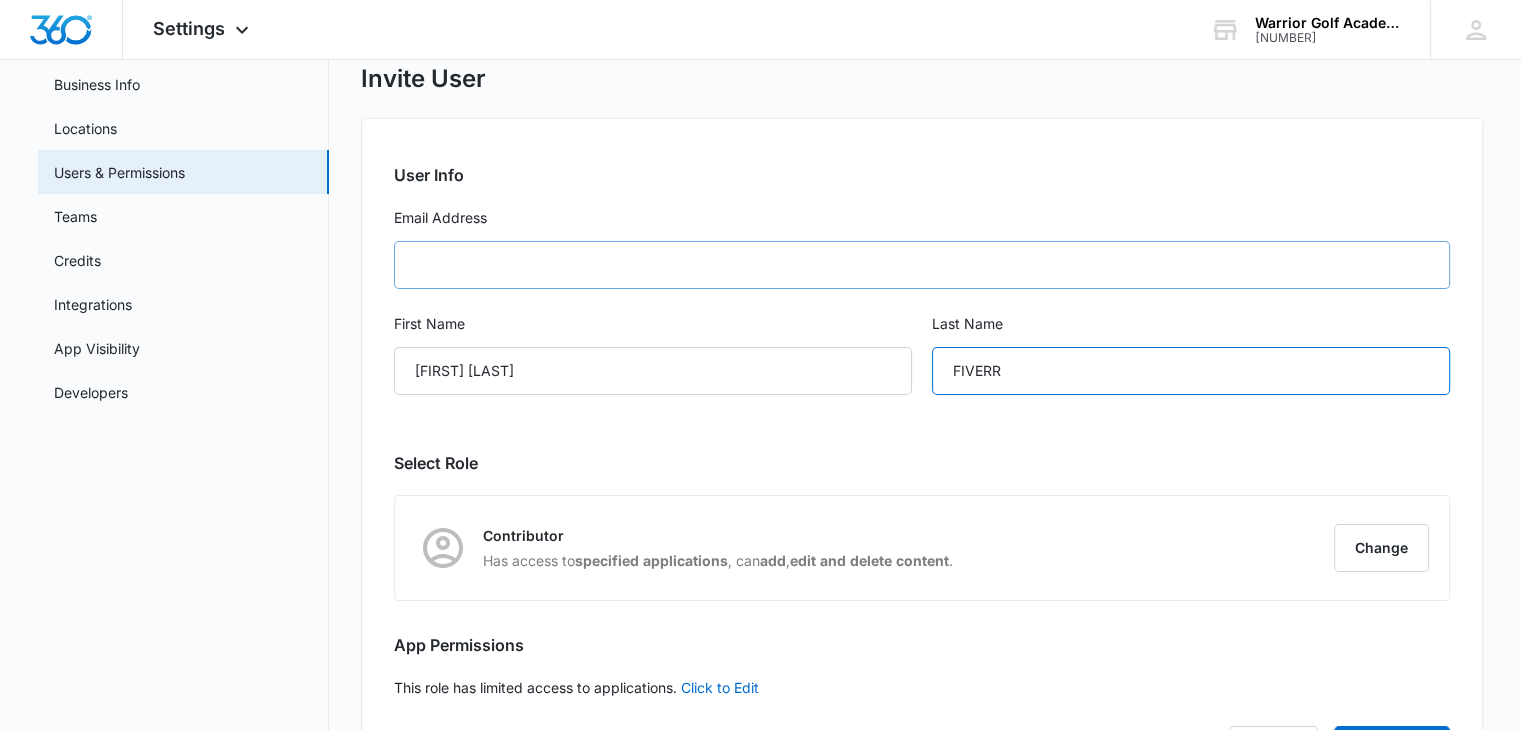 type on "FIVERR" 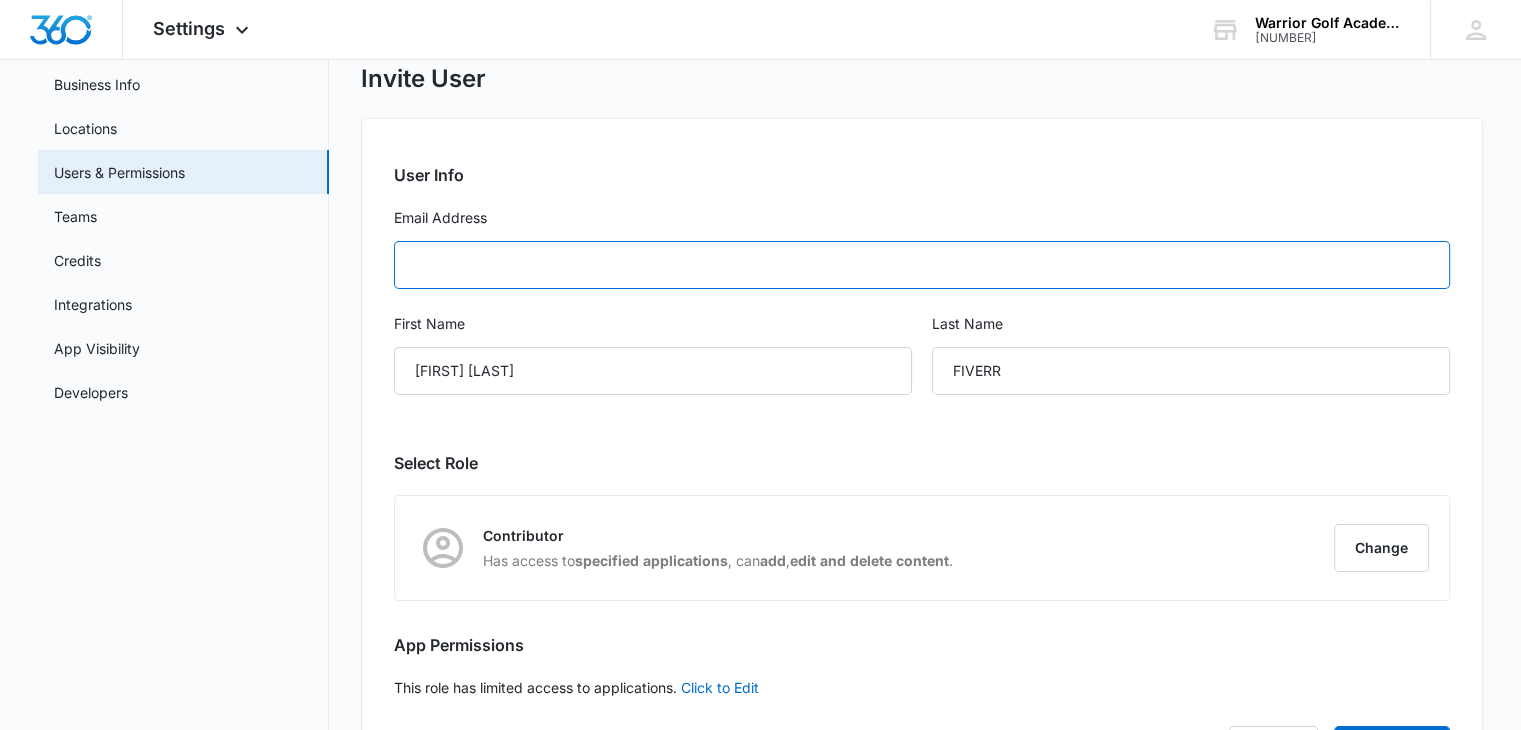 click on "Email Address" at bounding box center (922, 265) 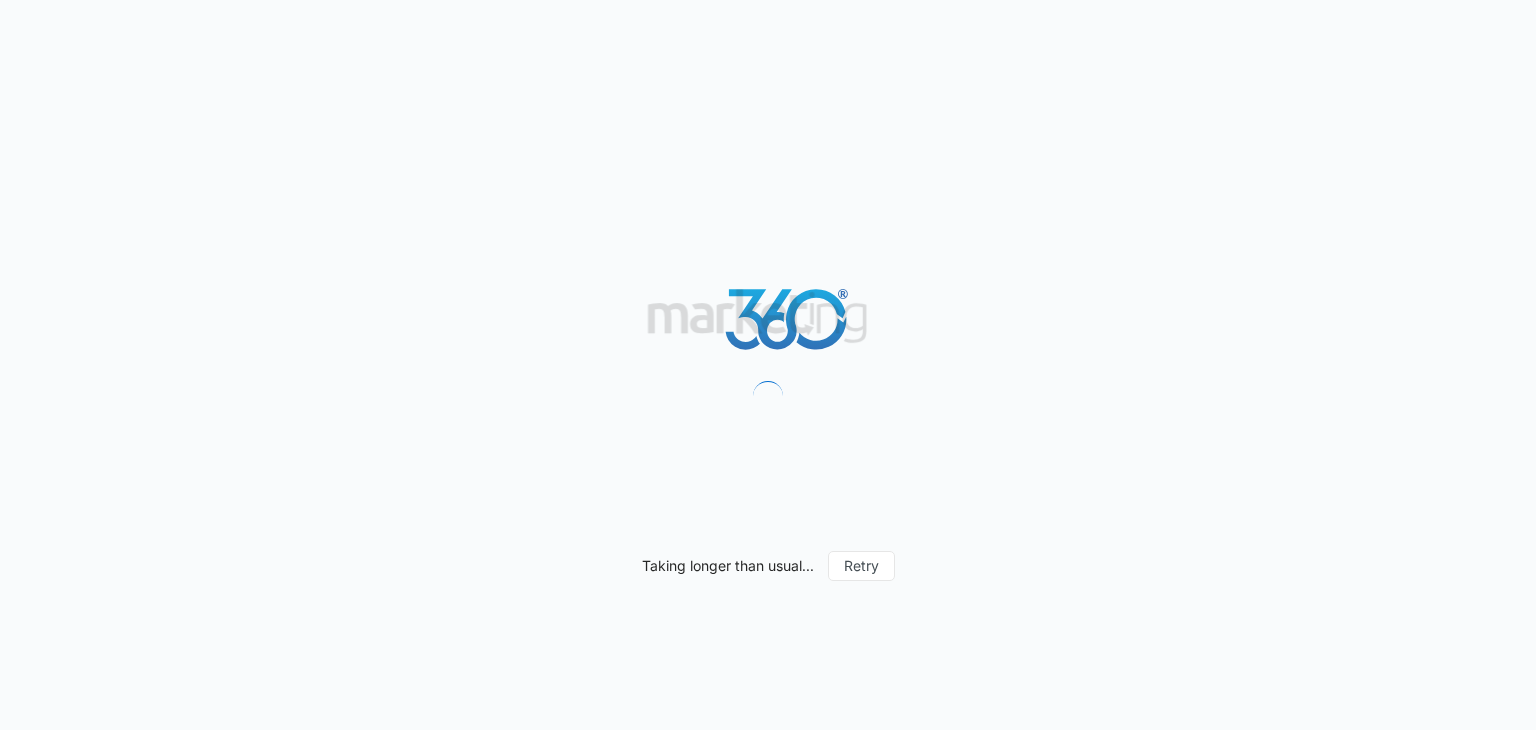 scroll, scrollTop: 0, scrollLeft: 0, axis: both 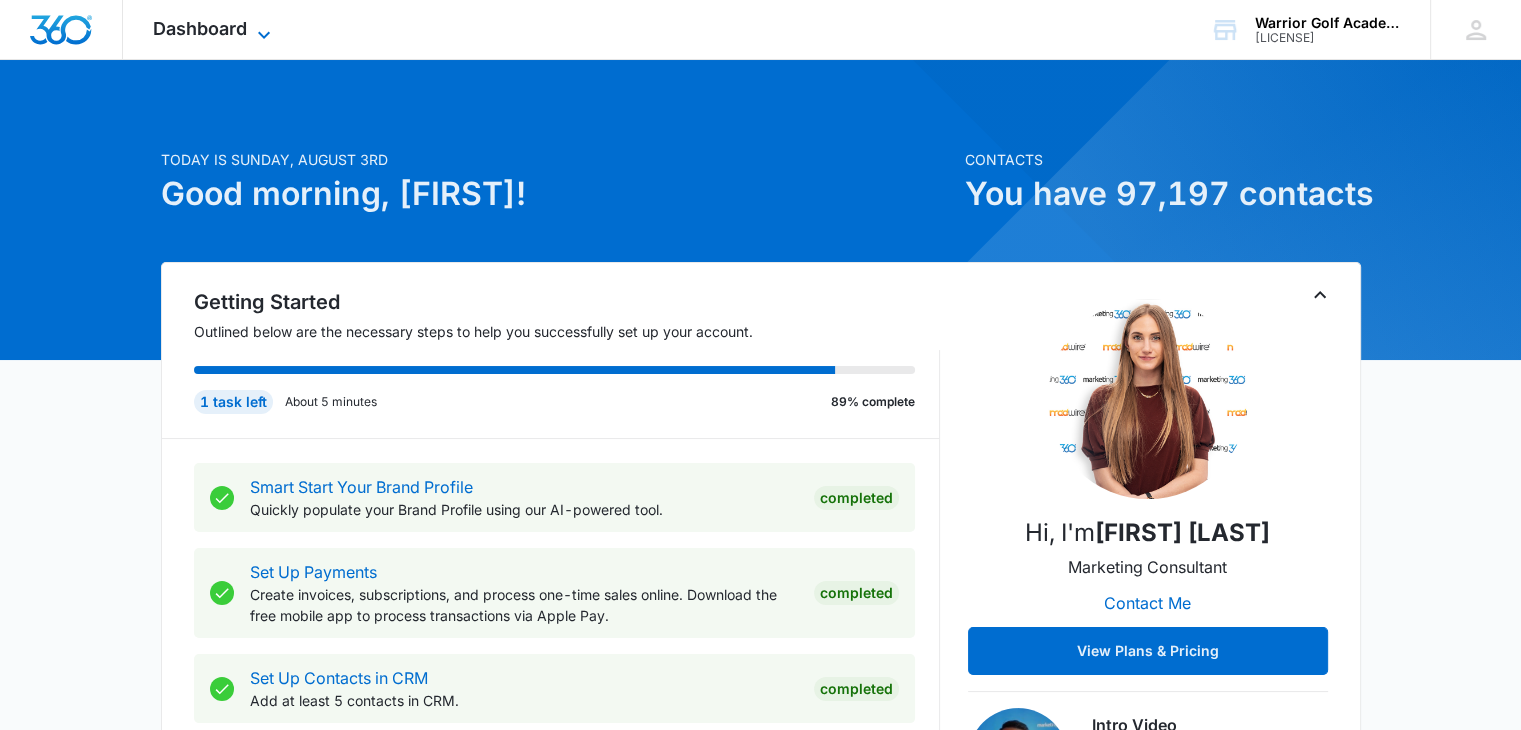 click on "Dashboard" at bounding box center (200, 28) 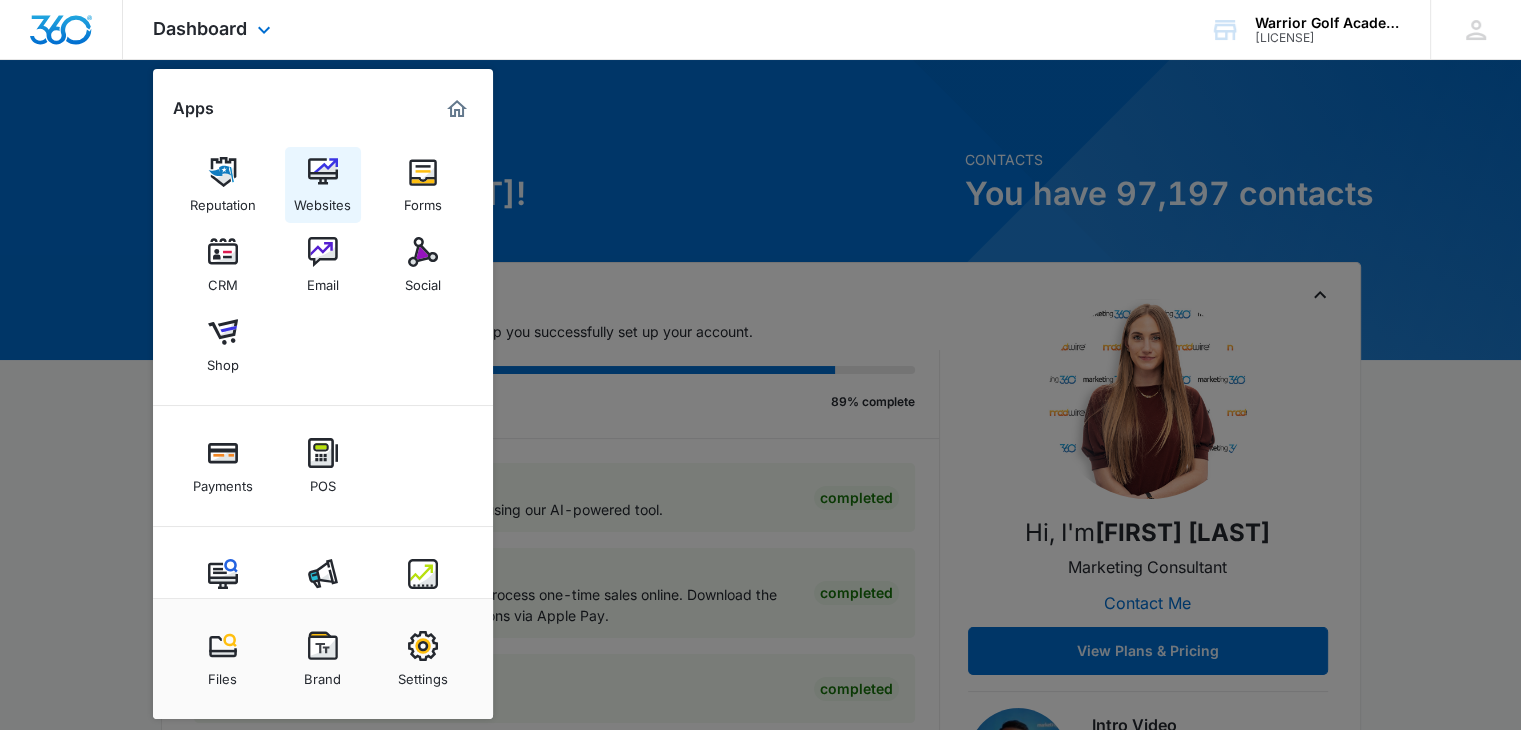 click on "Websites" at bounding box center (322, 200) 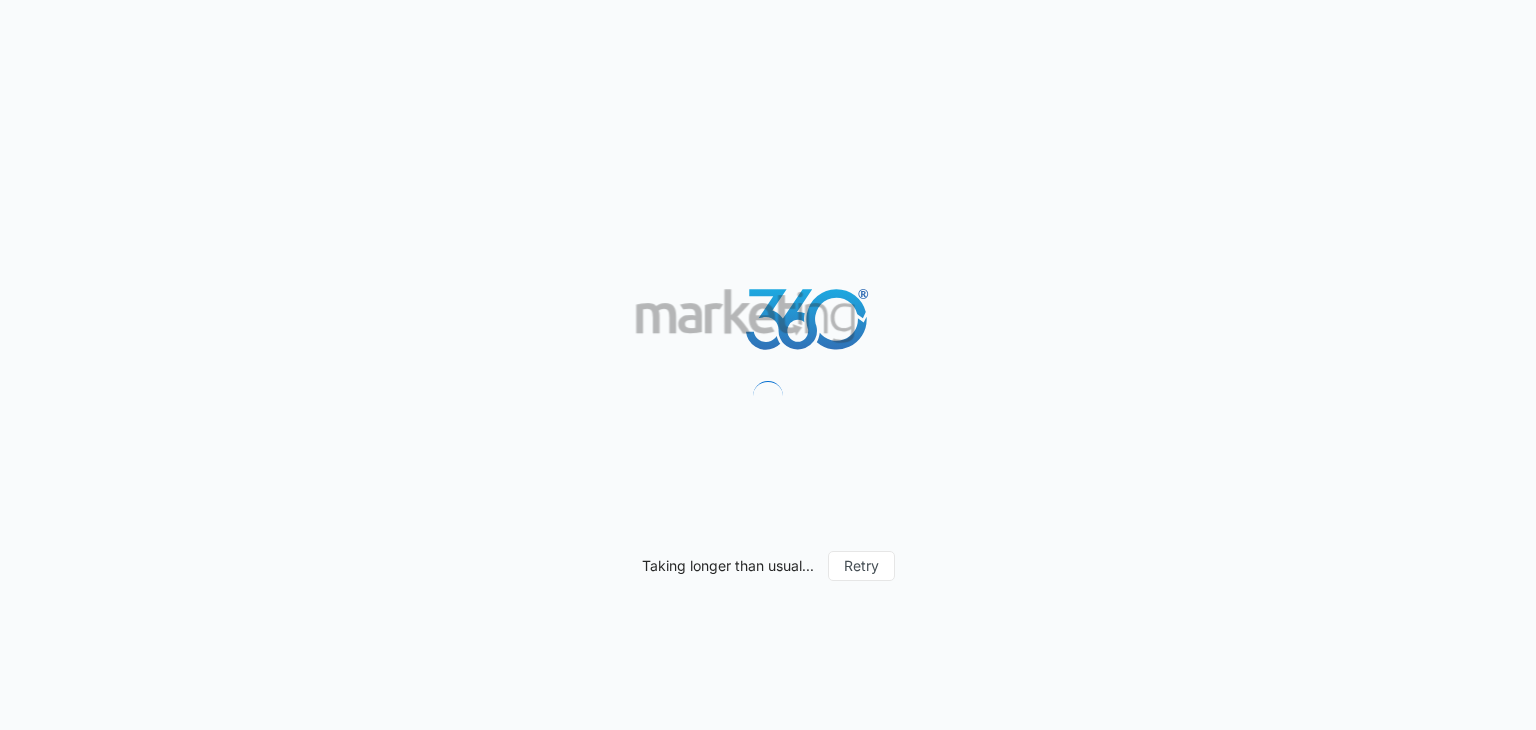 scroll, scrollTop: 0, scrollLeft: 0, axis: both 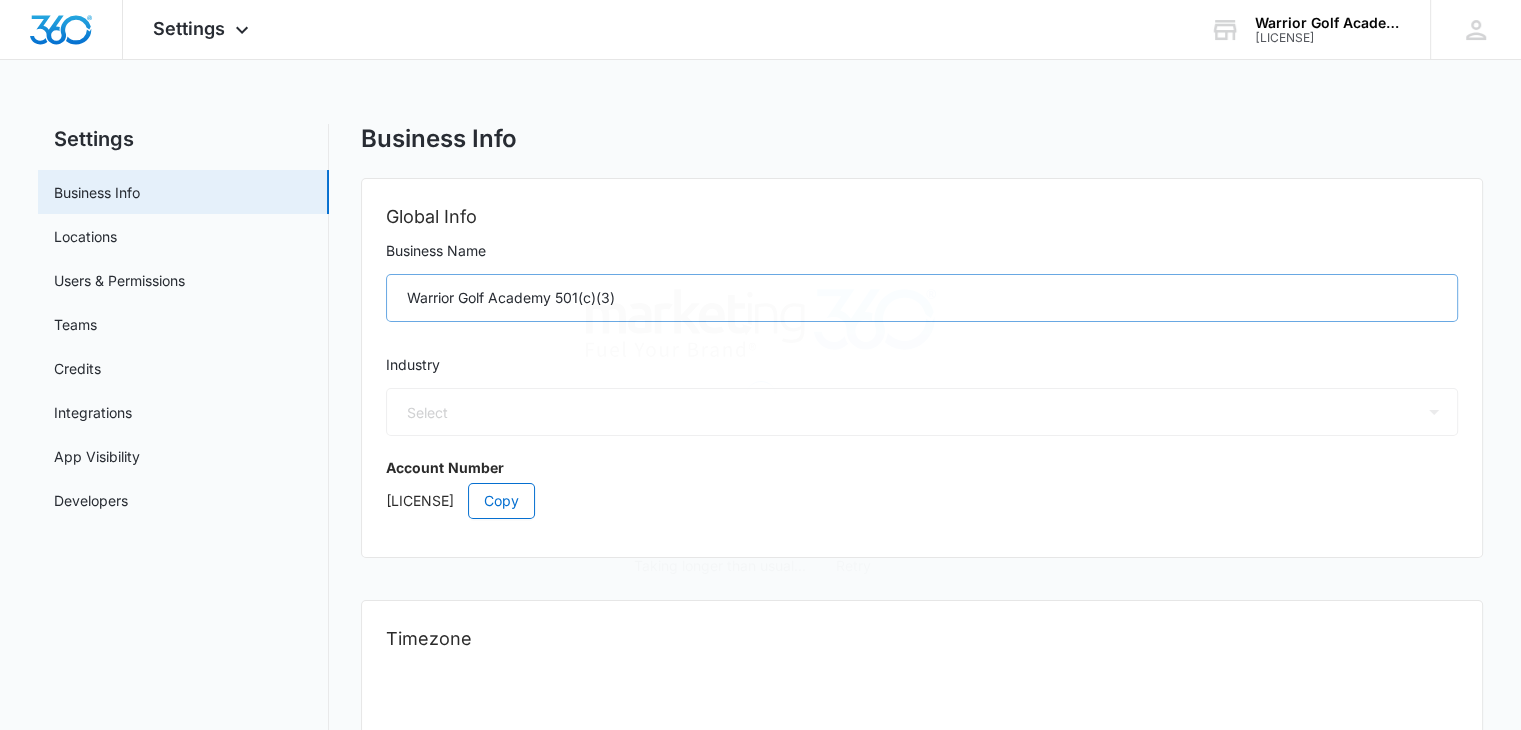 select on "52" 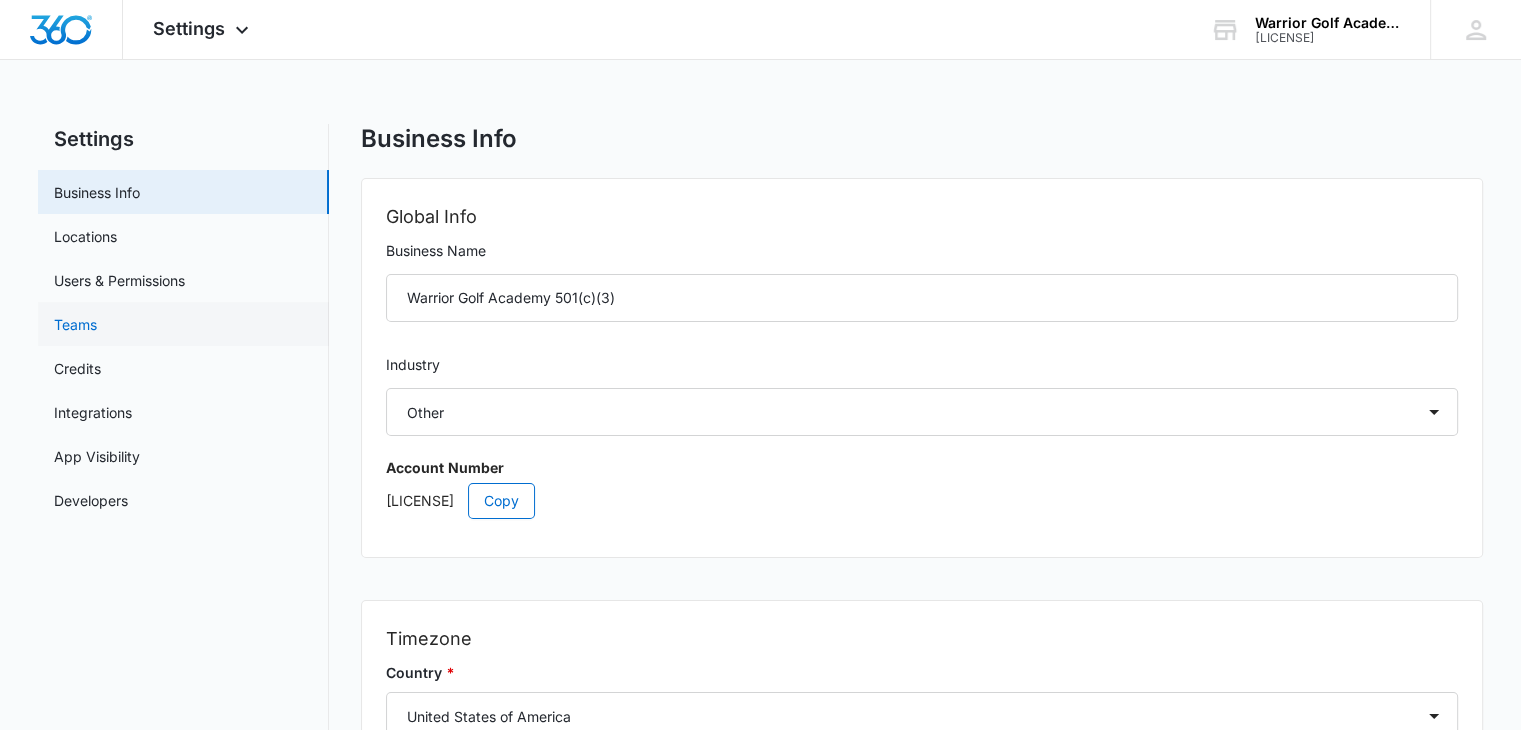 click on "Teams" at bounding box center [75, 324] 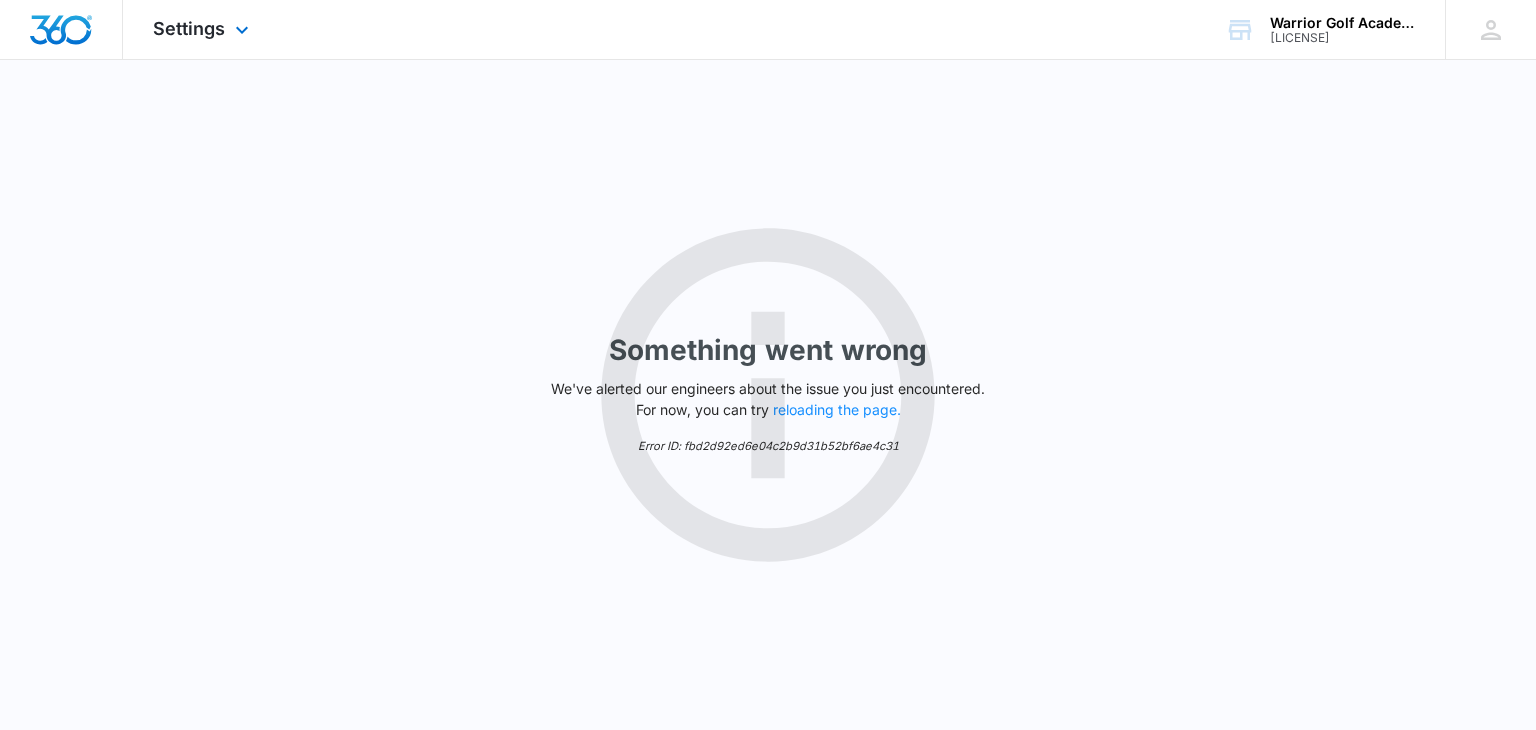 select on "52" 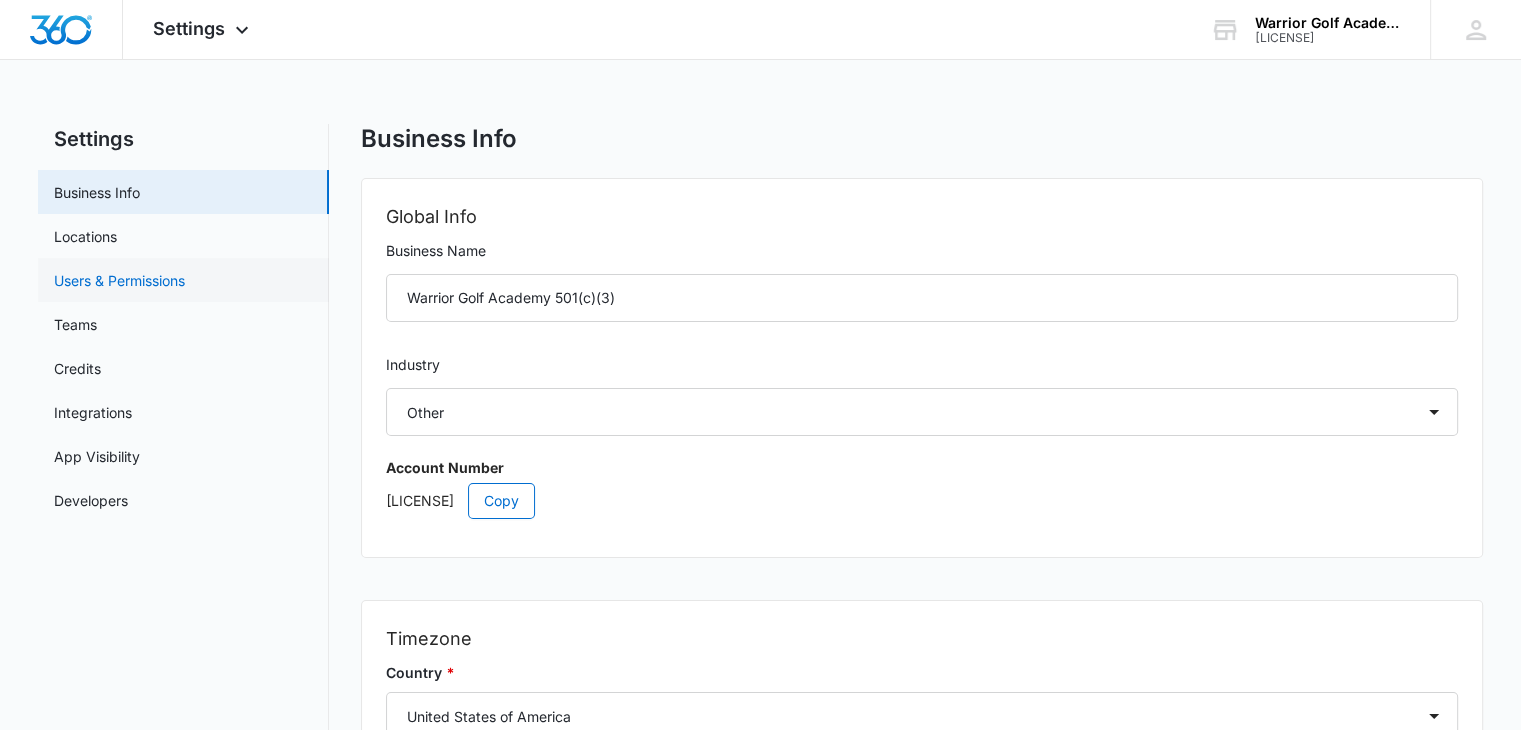 click on "Users & Permissions" at bounding box center [119, 280] 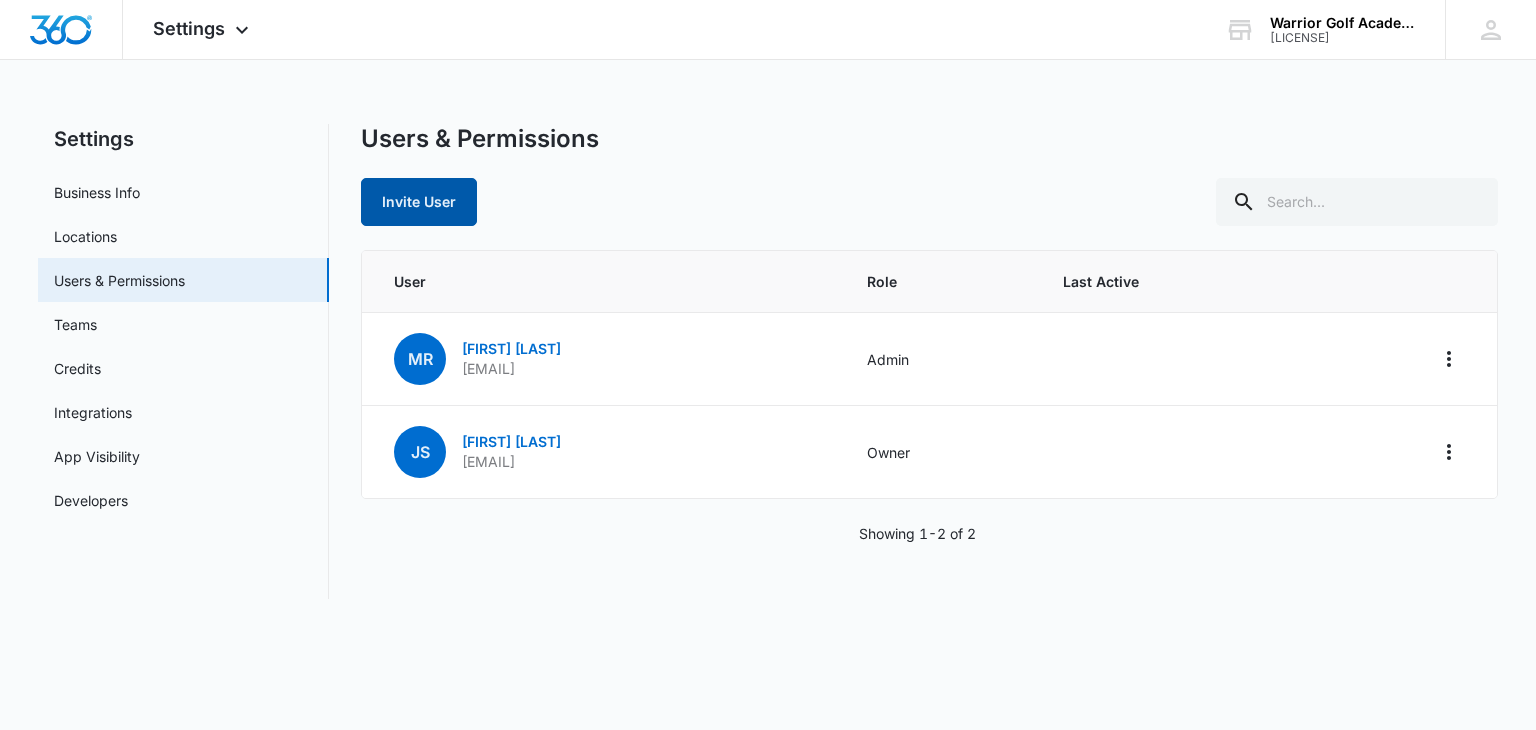click on "Invite User" at bounding box center (419, 202) 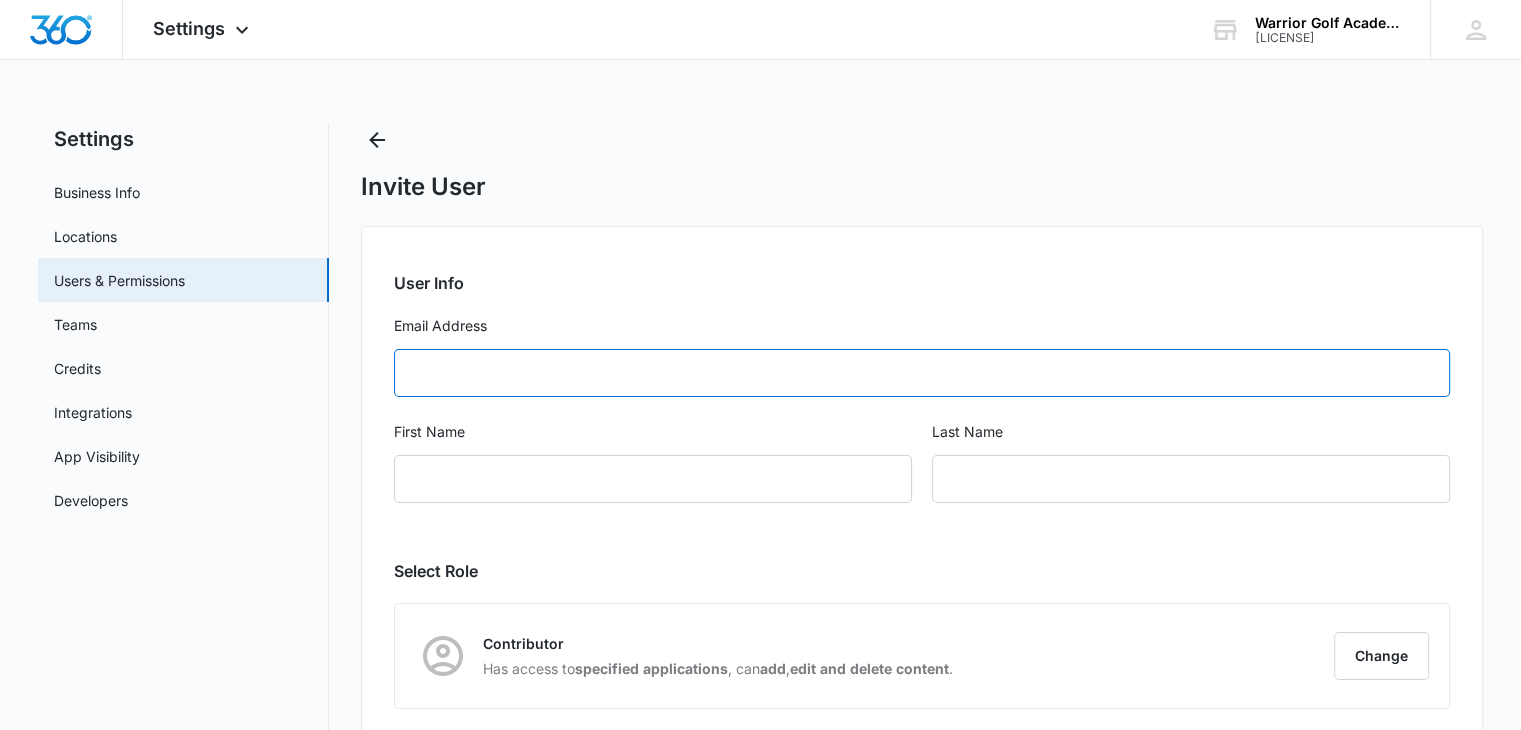 click on "Email Address" at bounding box center [922, 373] 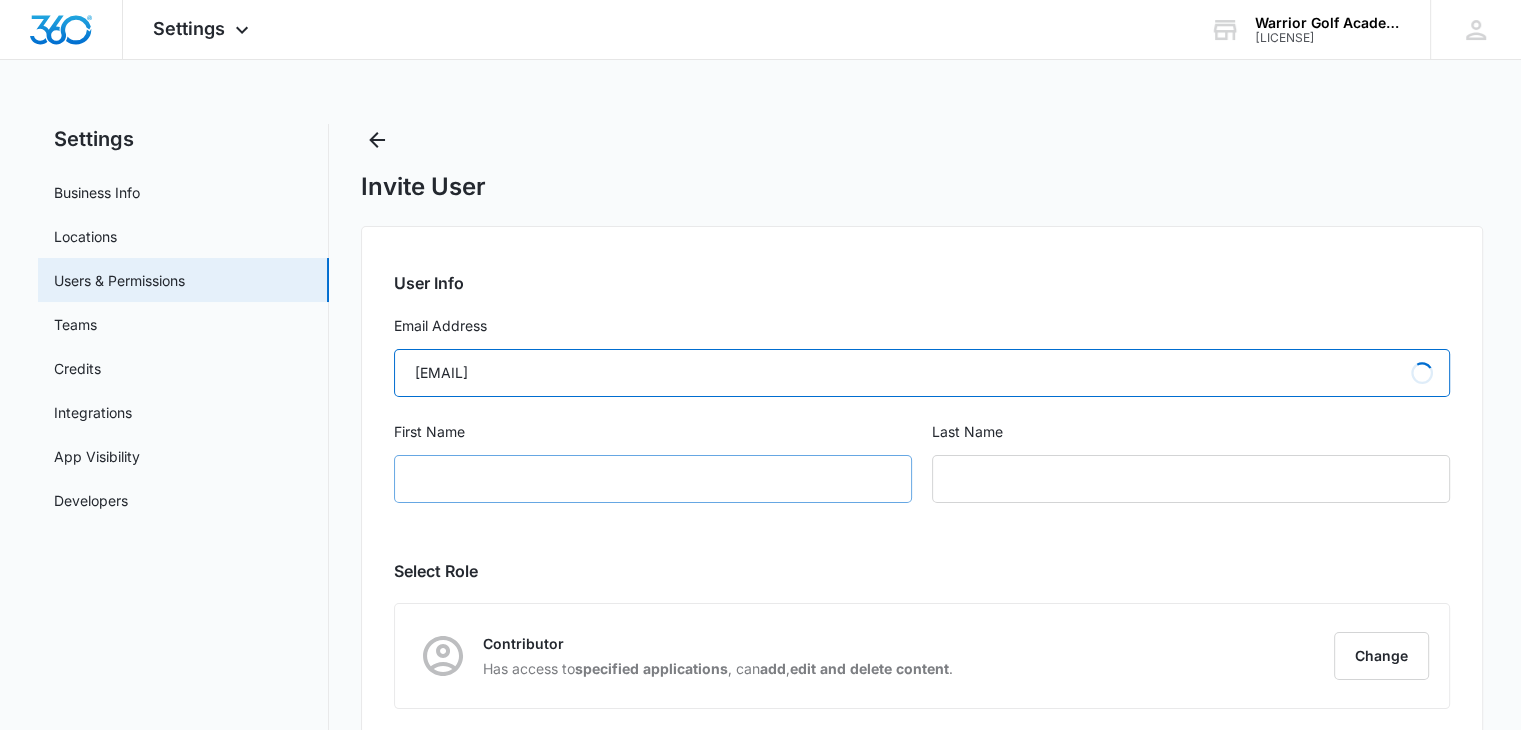type on "[EMAIL]" 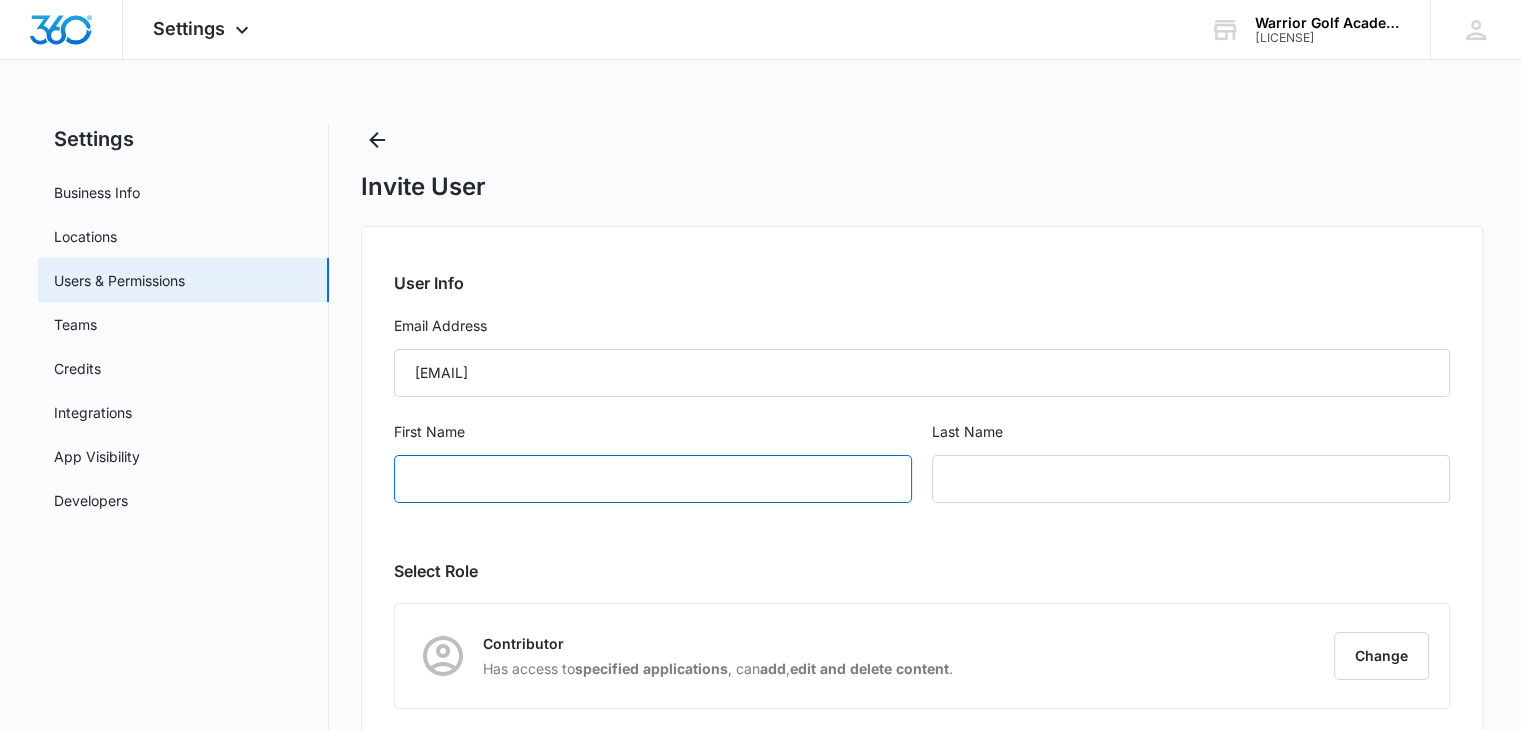 click on "First Name" at bounding box center [653, 479] 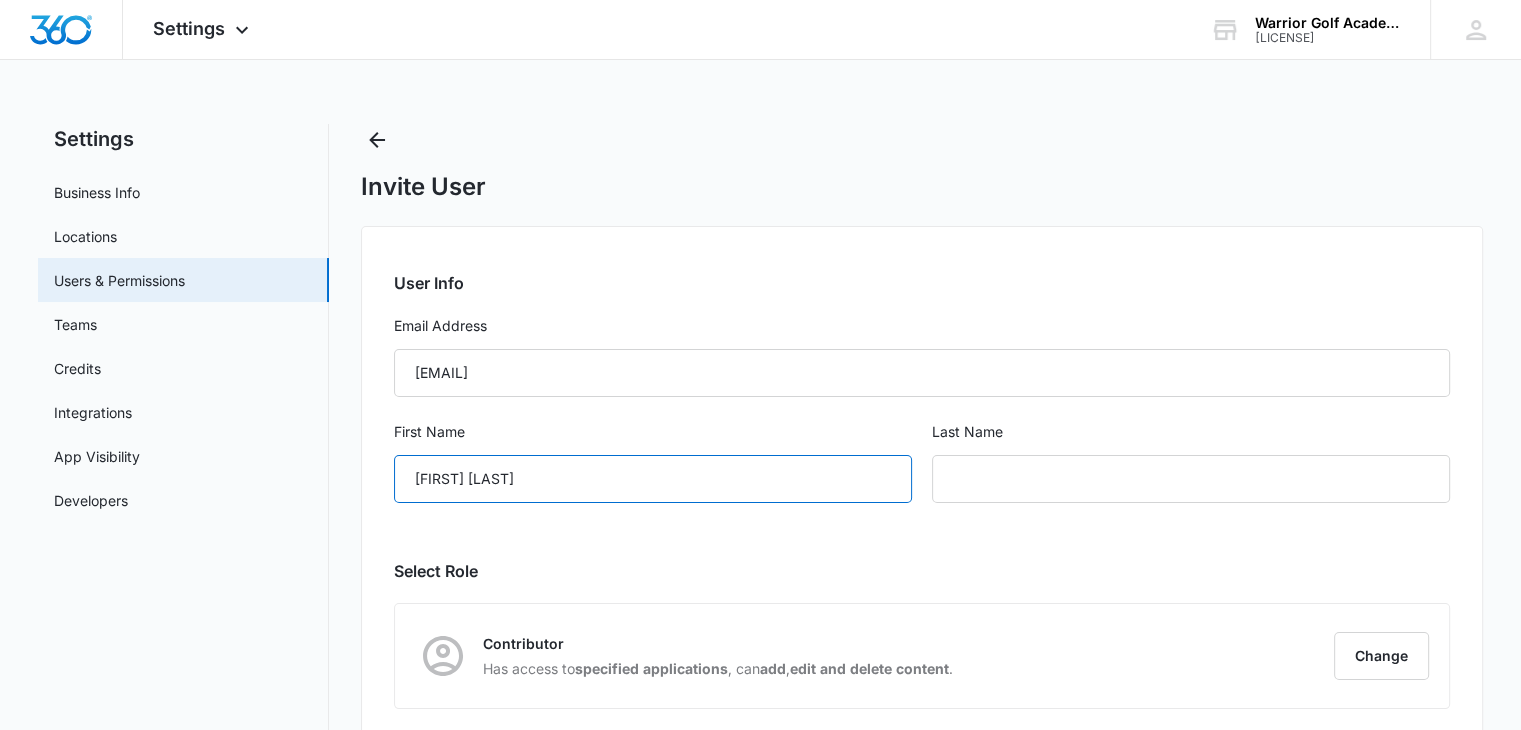 type on "[FIRST] [LAST]" 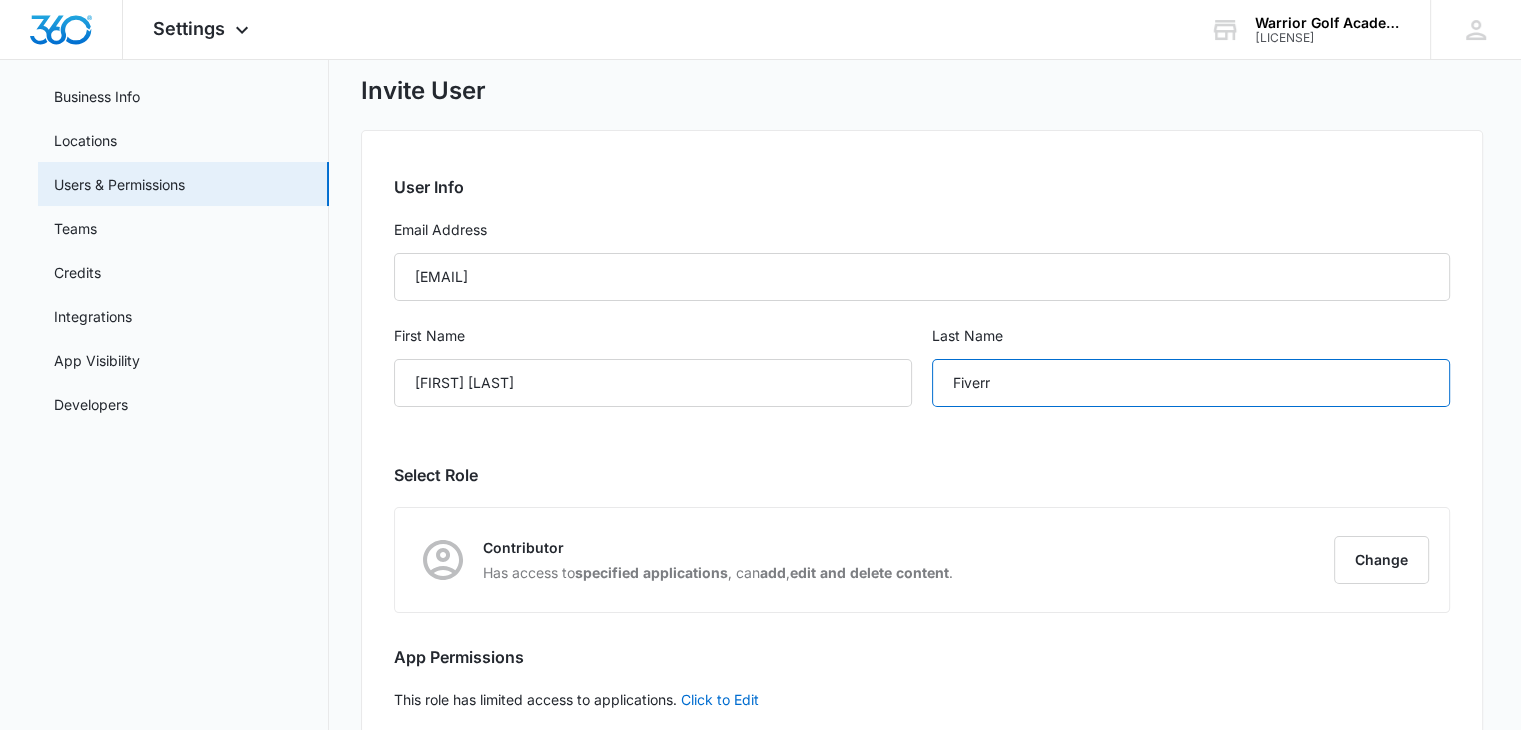 scroll, scrollTop: 100, scrollLeft: 0, axis: vertical 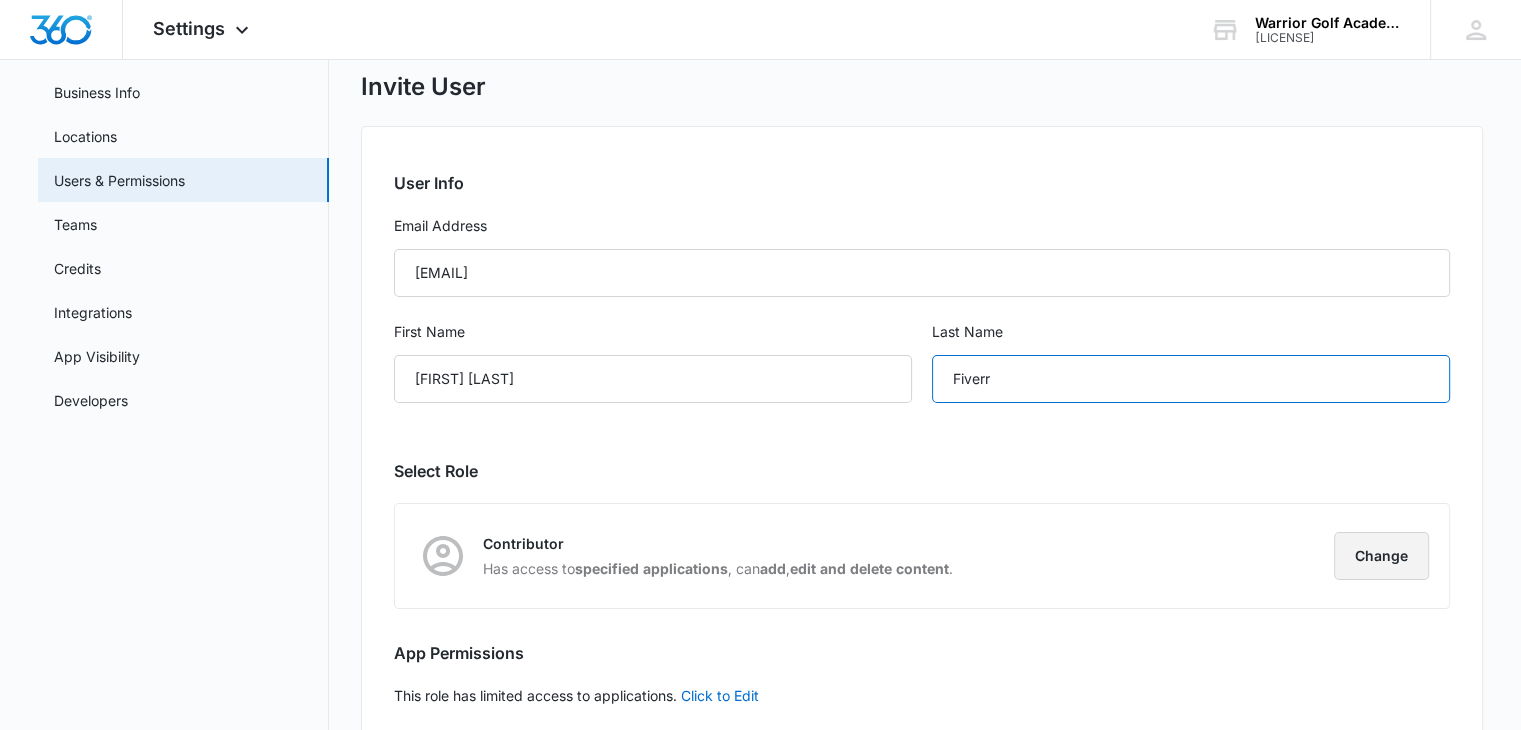 type on "Fiverr" 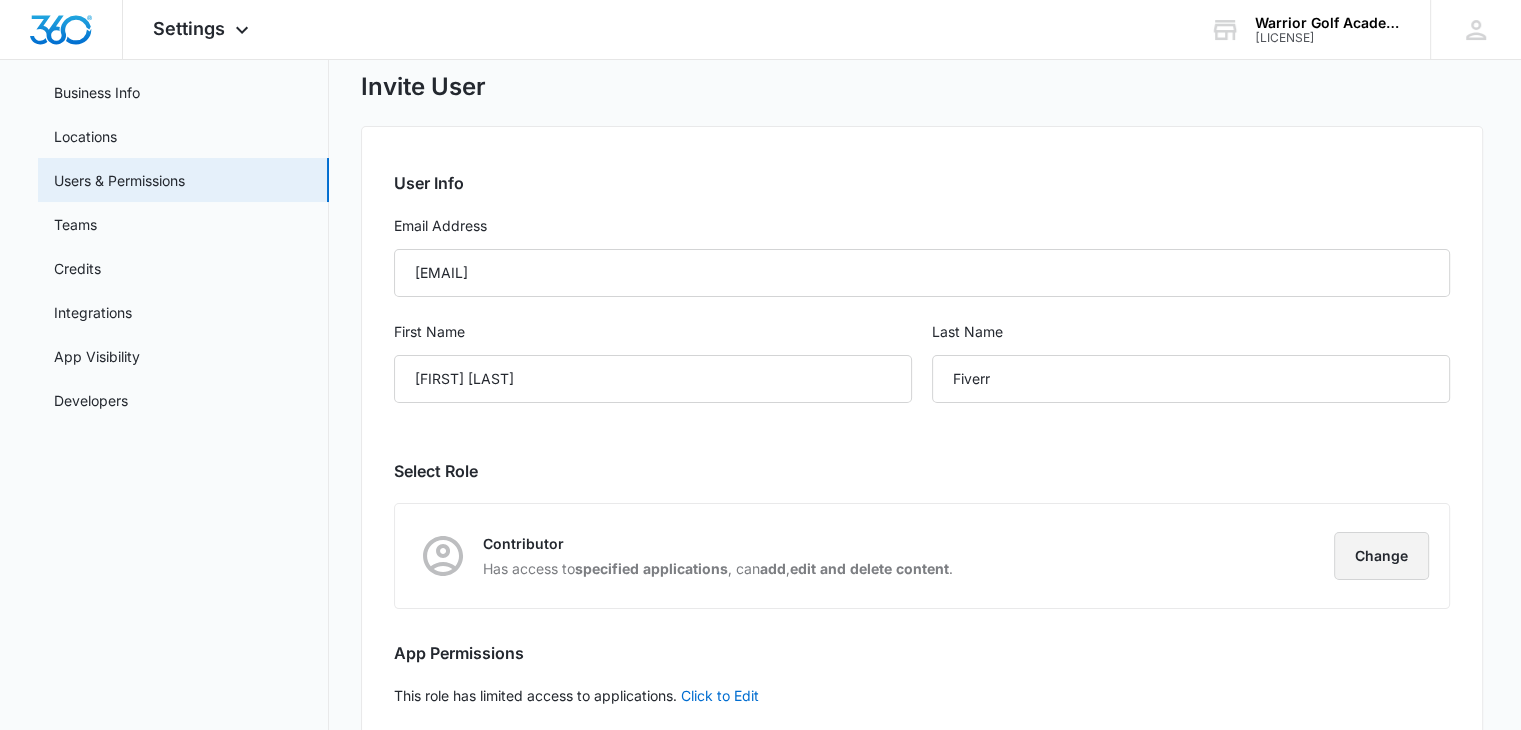 click on "Change" at bounding box center (1381, 556) 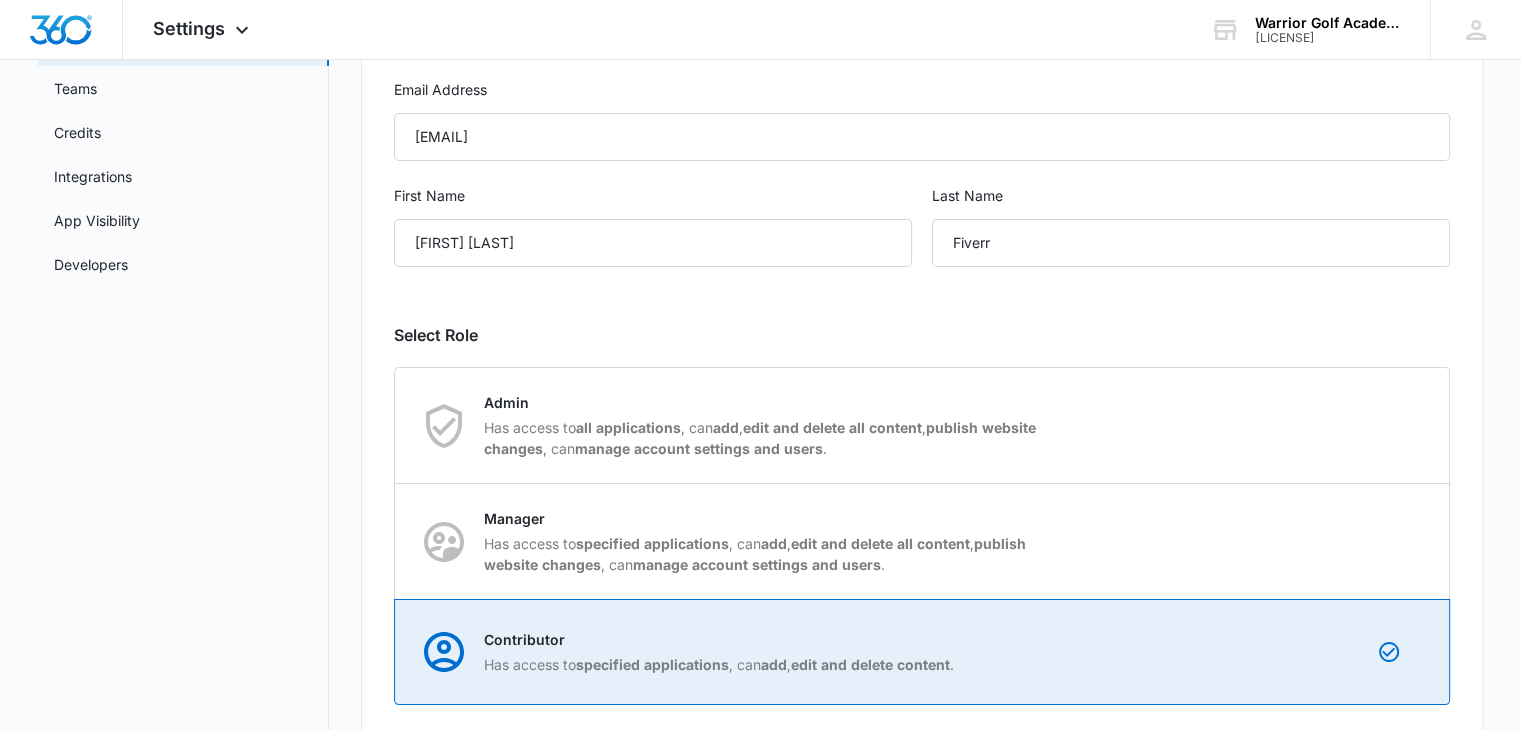 scroll, scrollTop: 400, scrollLeft: 0, axis: vertical 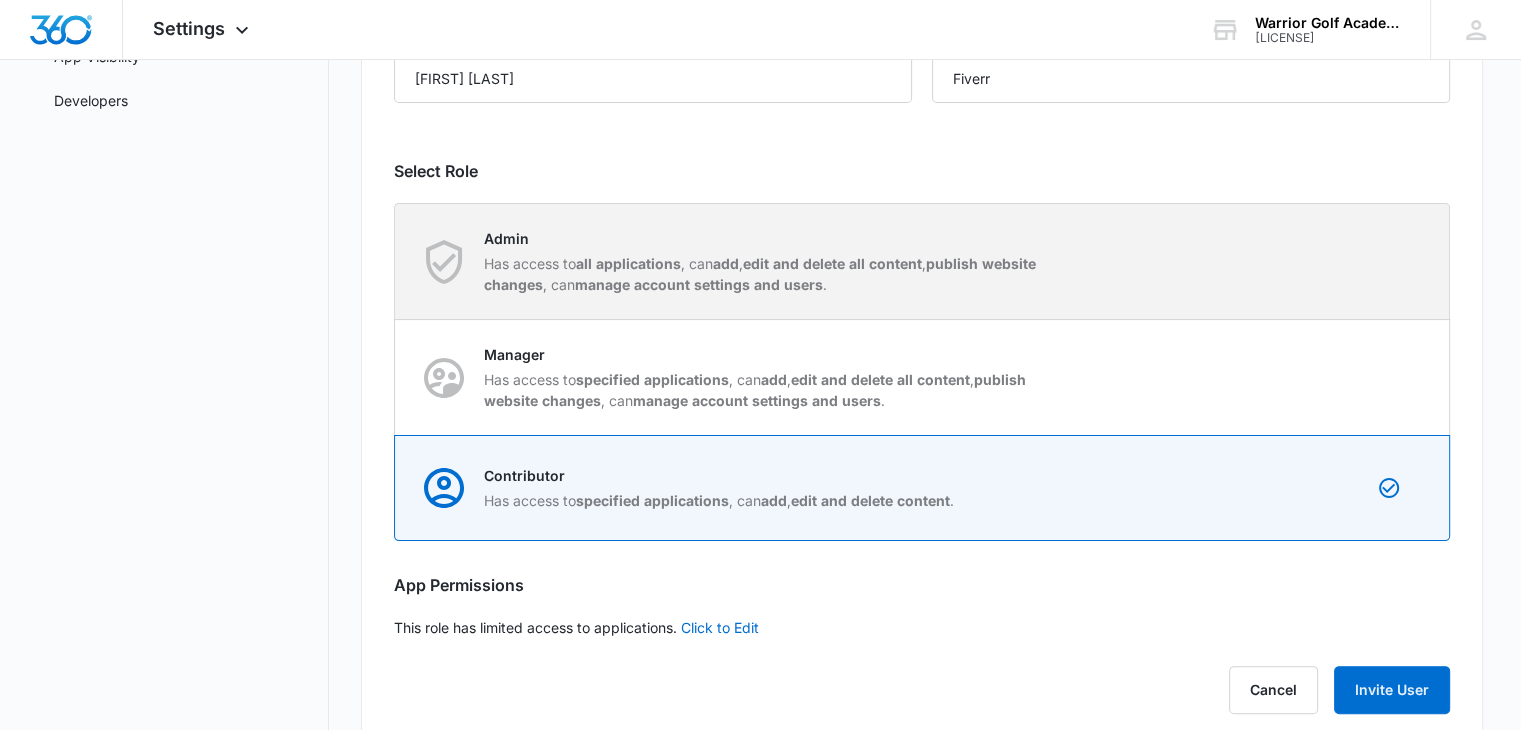 click on "edit and delete all content" at bounding box center [832, 263] 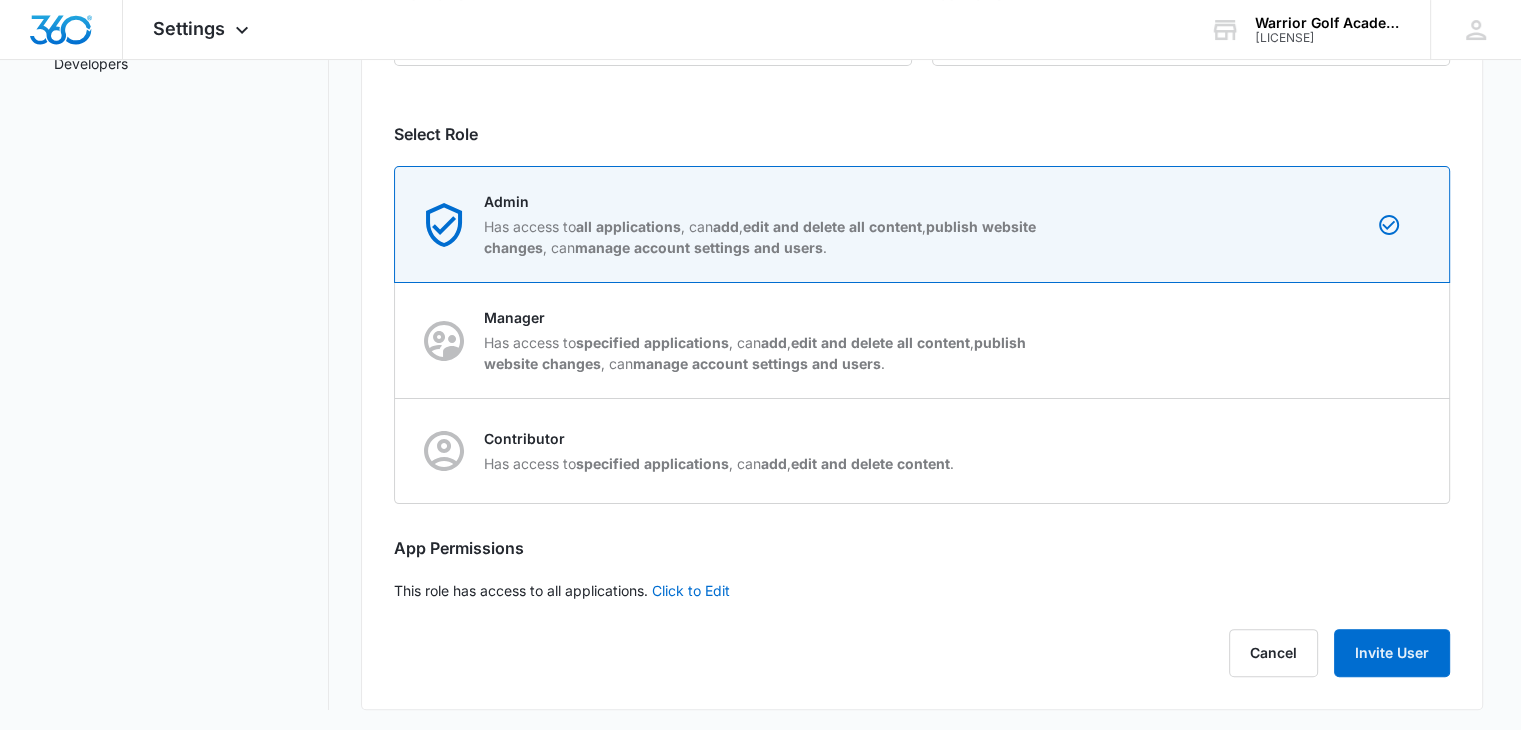 scroll, scrollTop: 440, scrollLeft: 0, axis: vertical 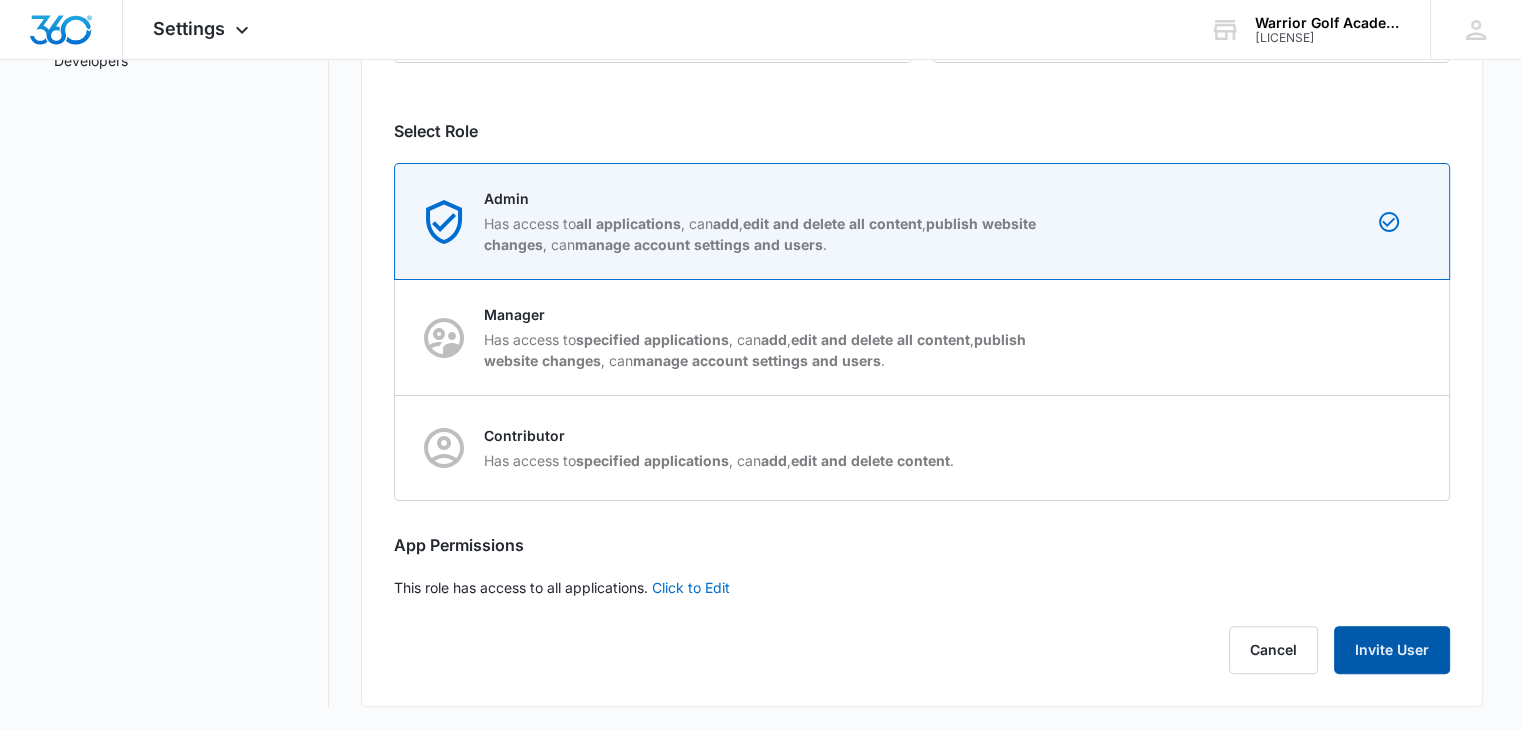 click on "Invite User" at bounding box center (1392, 650) 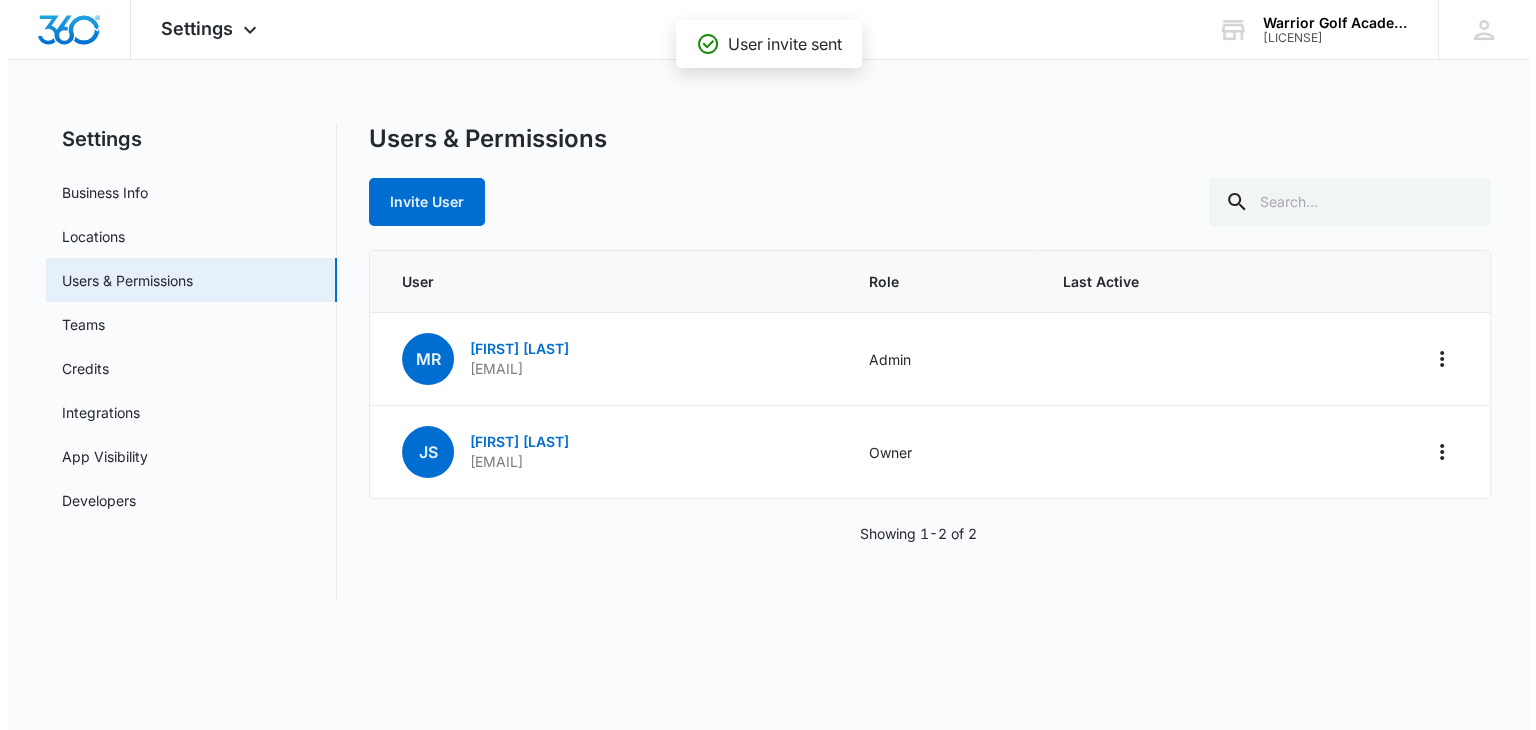 scroll, scrollTop: 0, scrollLeft: 0, axis: both 